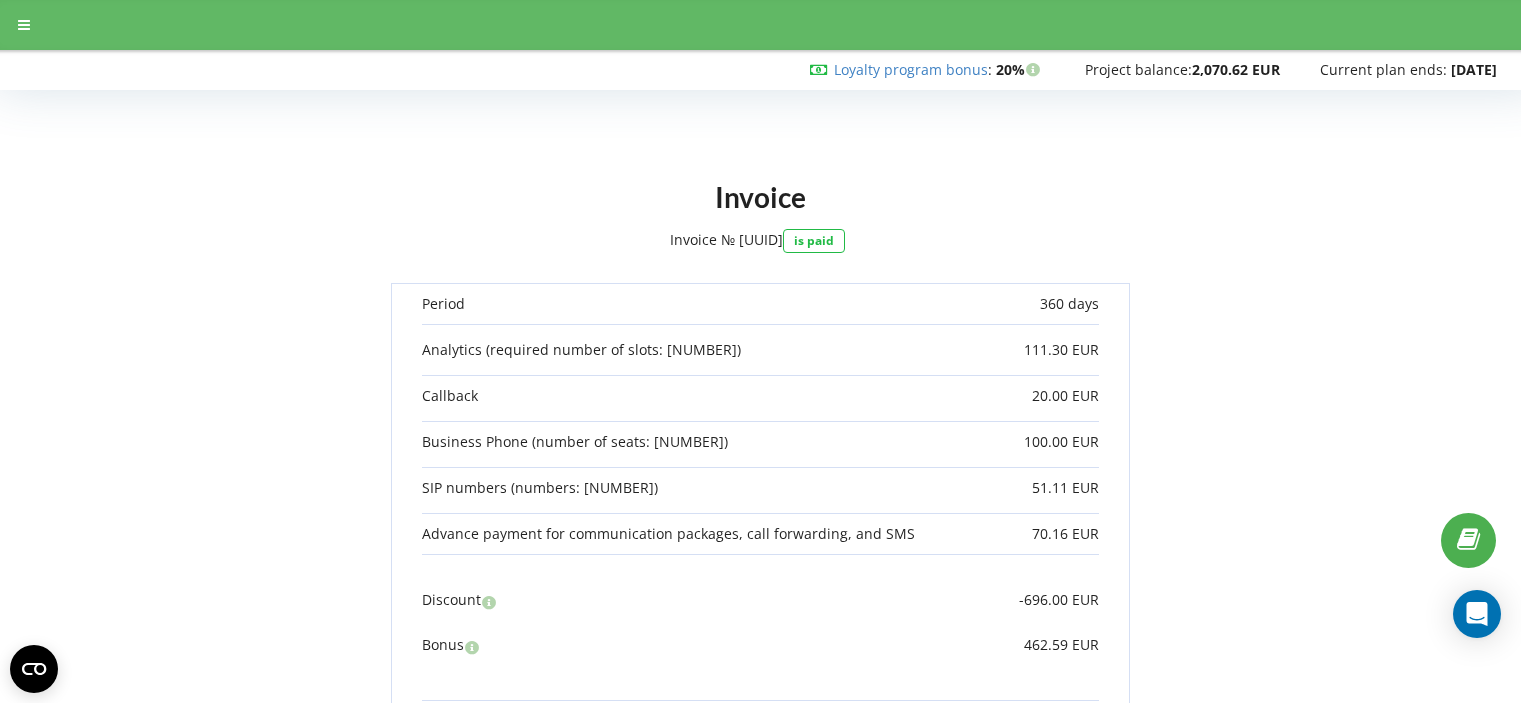 scroll, scrollTop: 0, scrollLeft: 0, axis: both 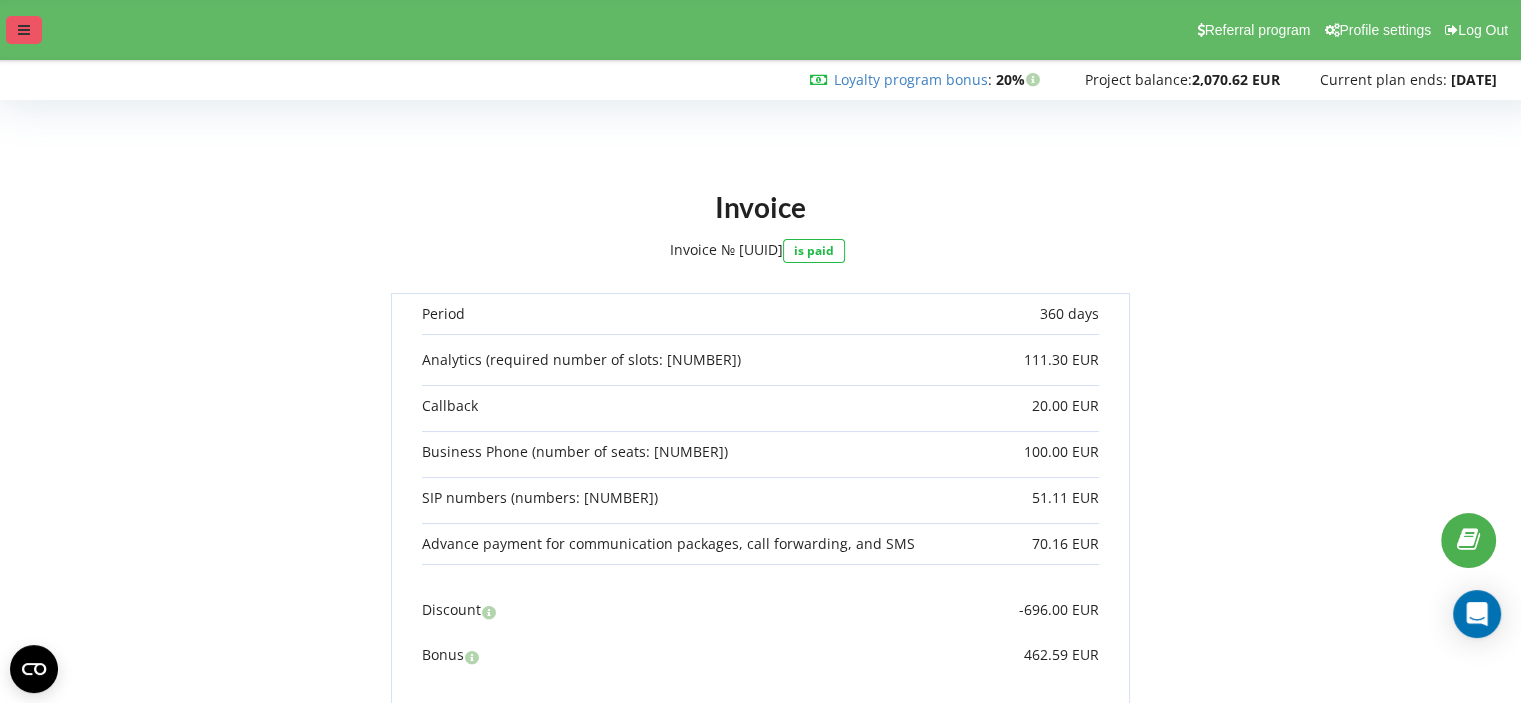 click at bounding box center (24, 30) 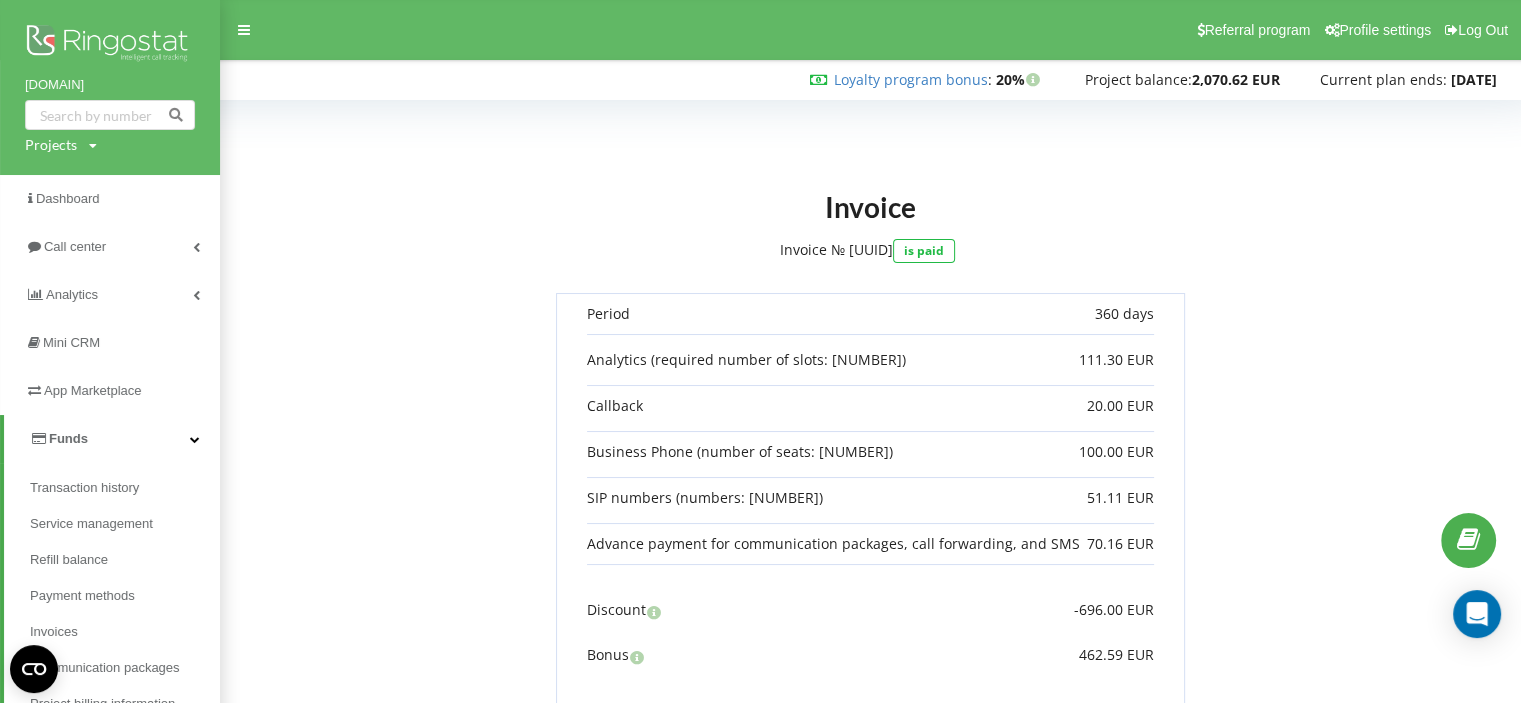 click at bounding box center (110, 45) 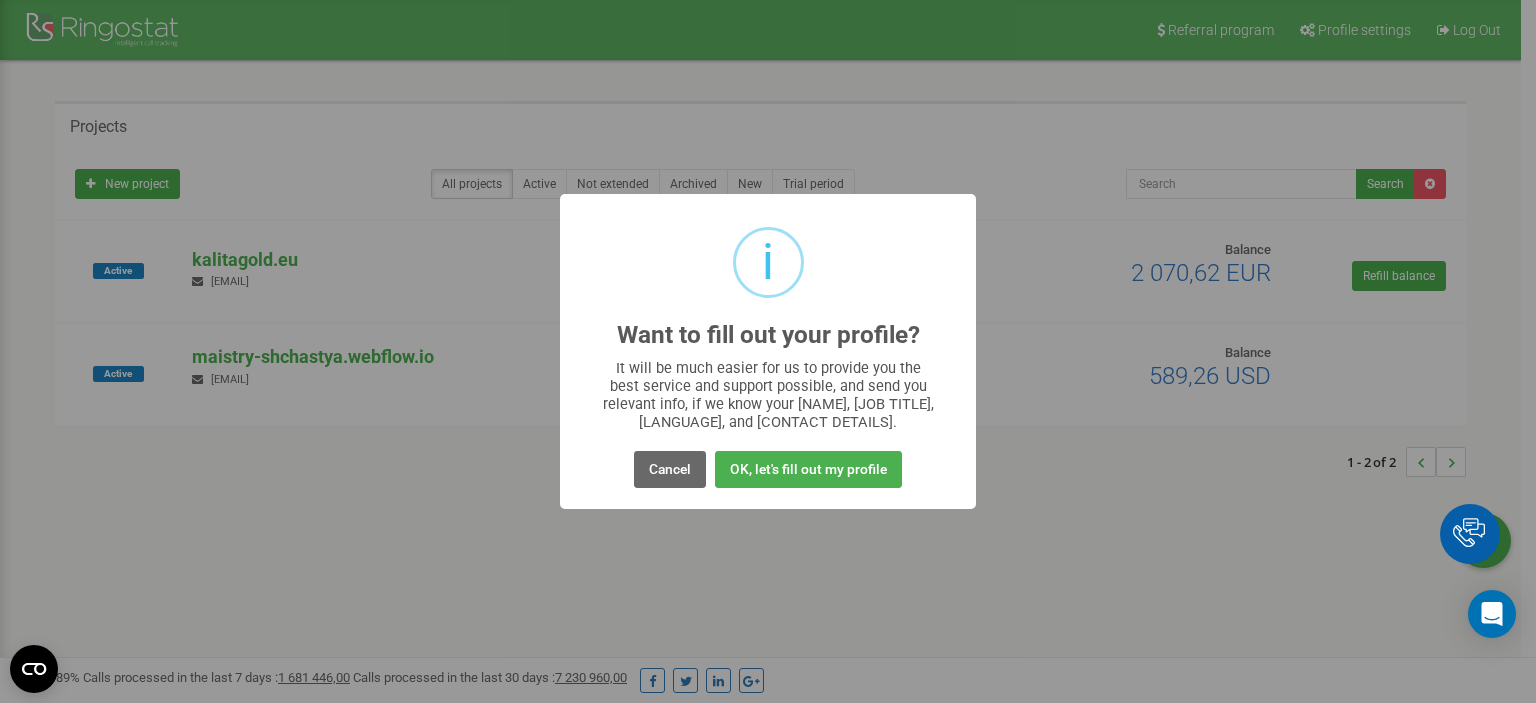 scroll, scrollTop: 0, scrollLeft: 0, axis: both 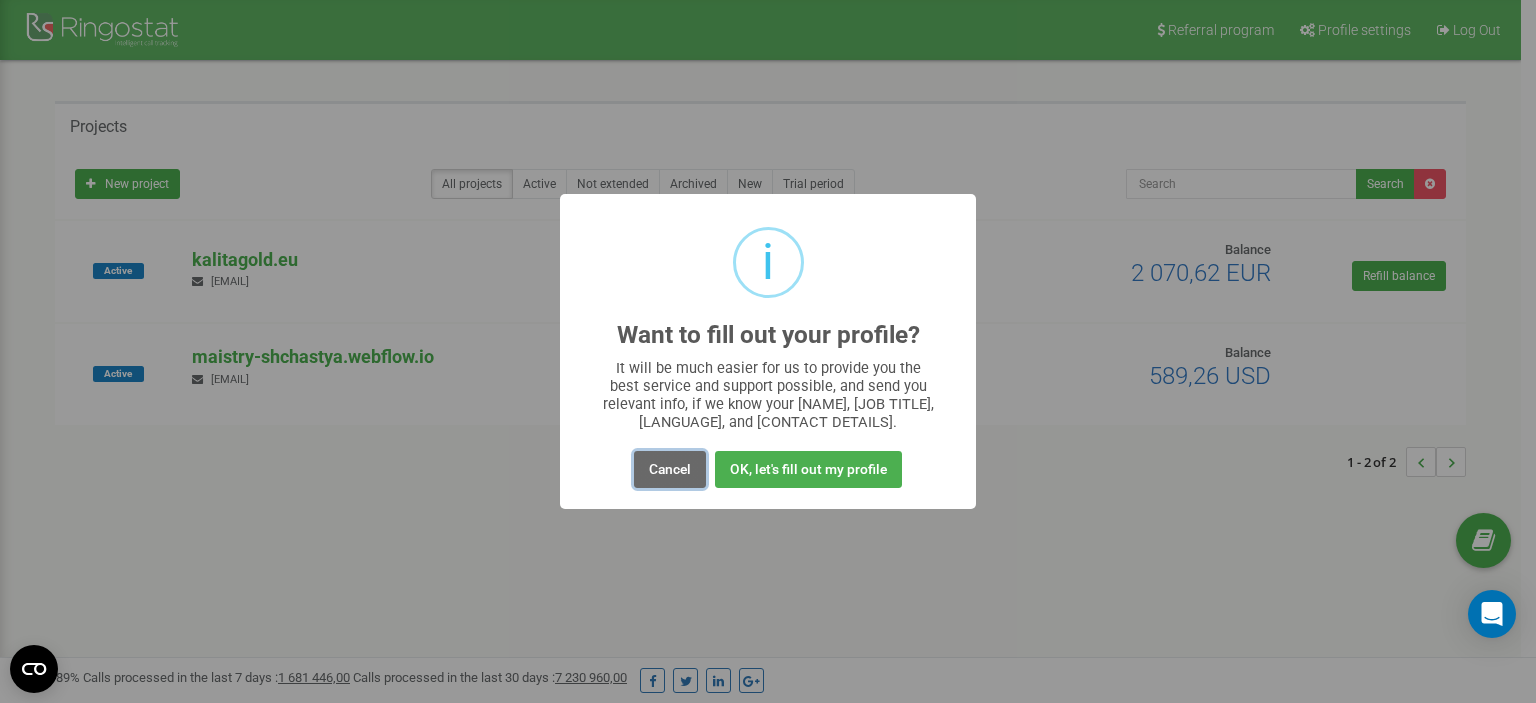 click on "Cancel" at bounding box center (670, 469) 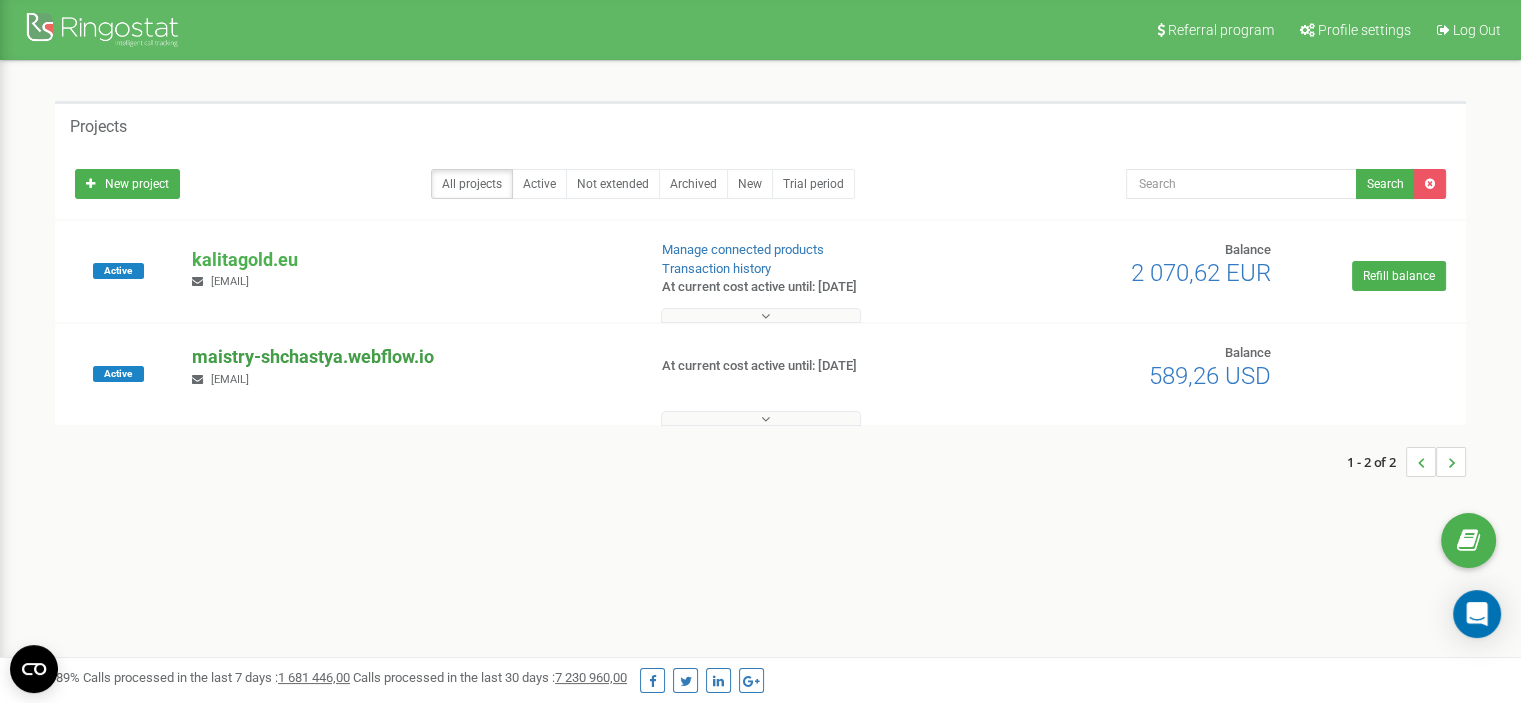 click on "maistry-shchastya.webflow.io" at bounding box center (410, 357) 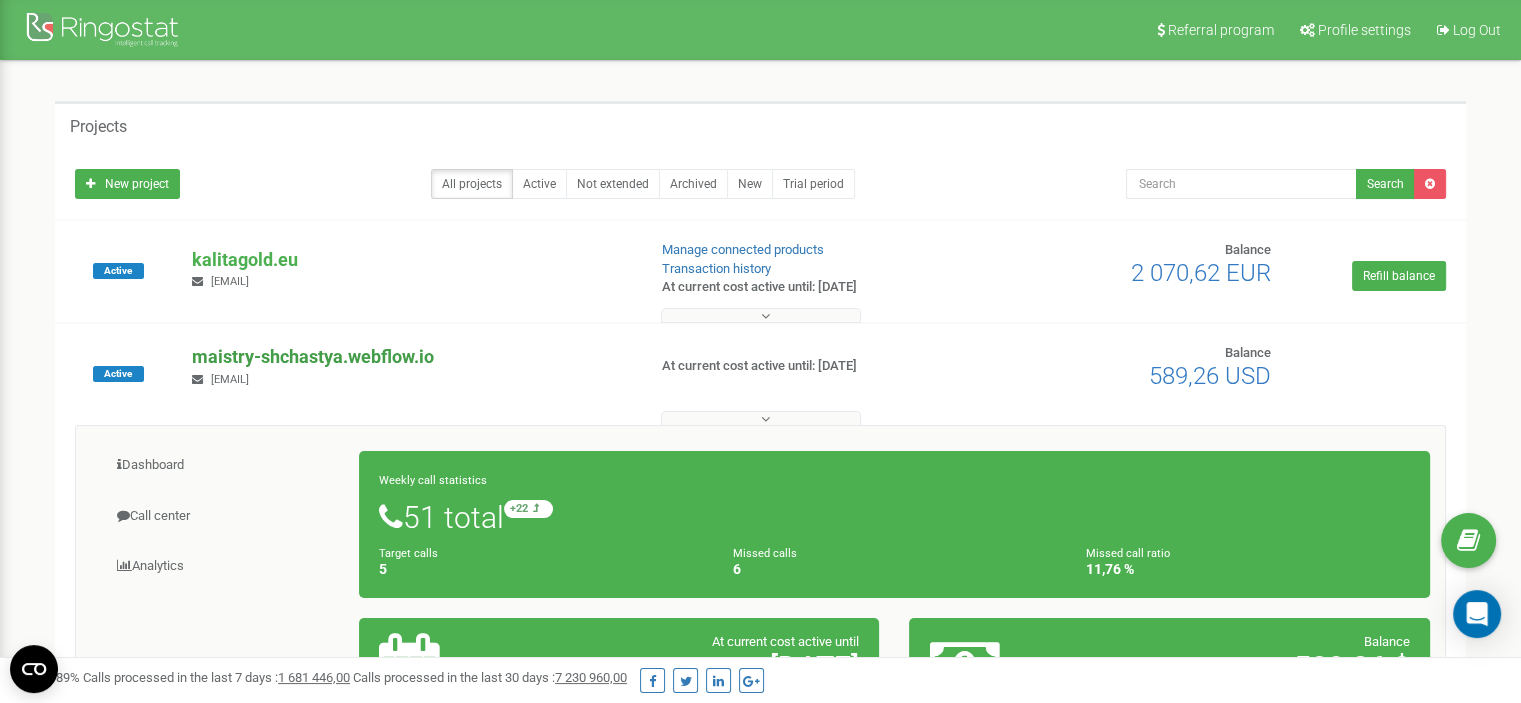 scroll, scrollTop: 200, scrollLeft: 0, axis: vertical 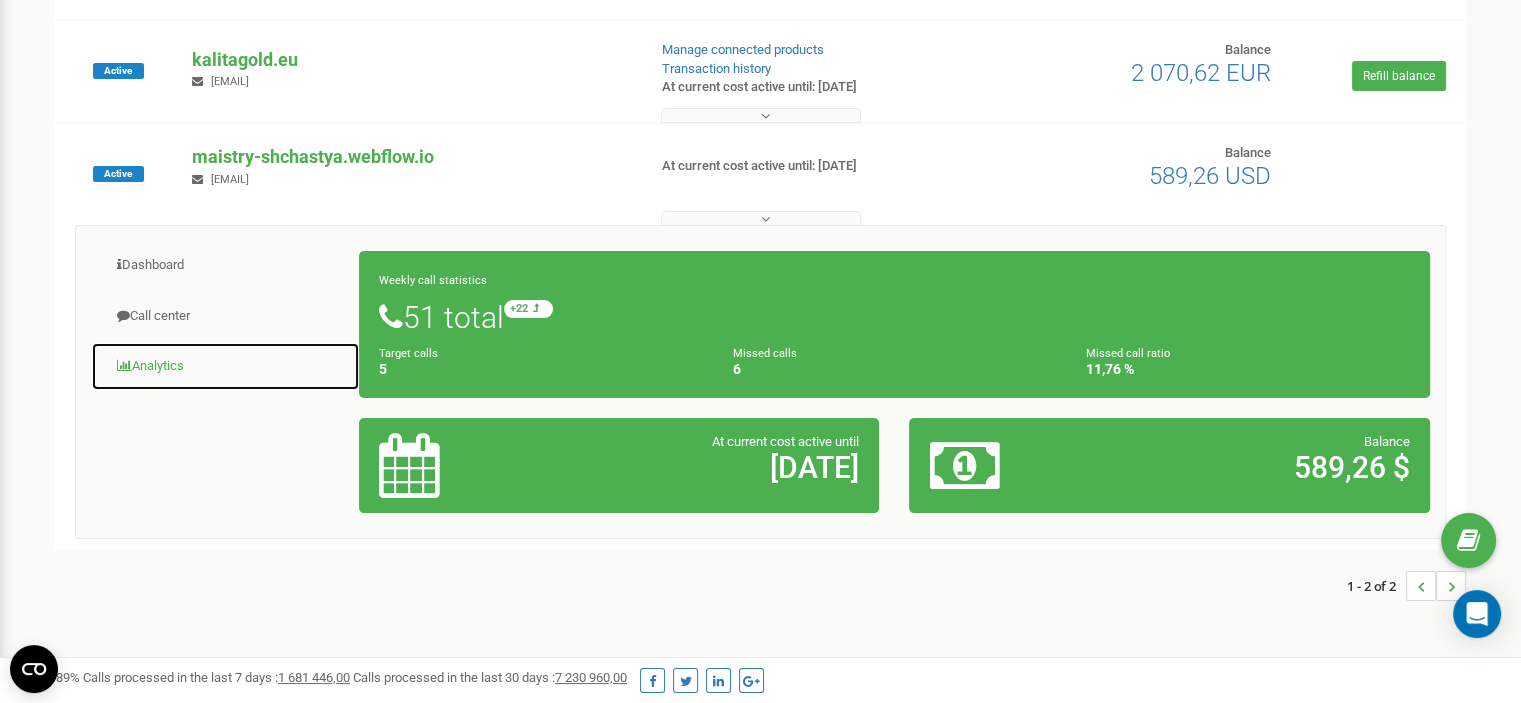 click on "Analytics" at bounding box center [225, 366] 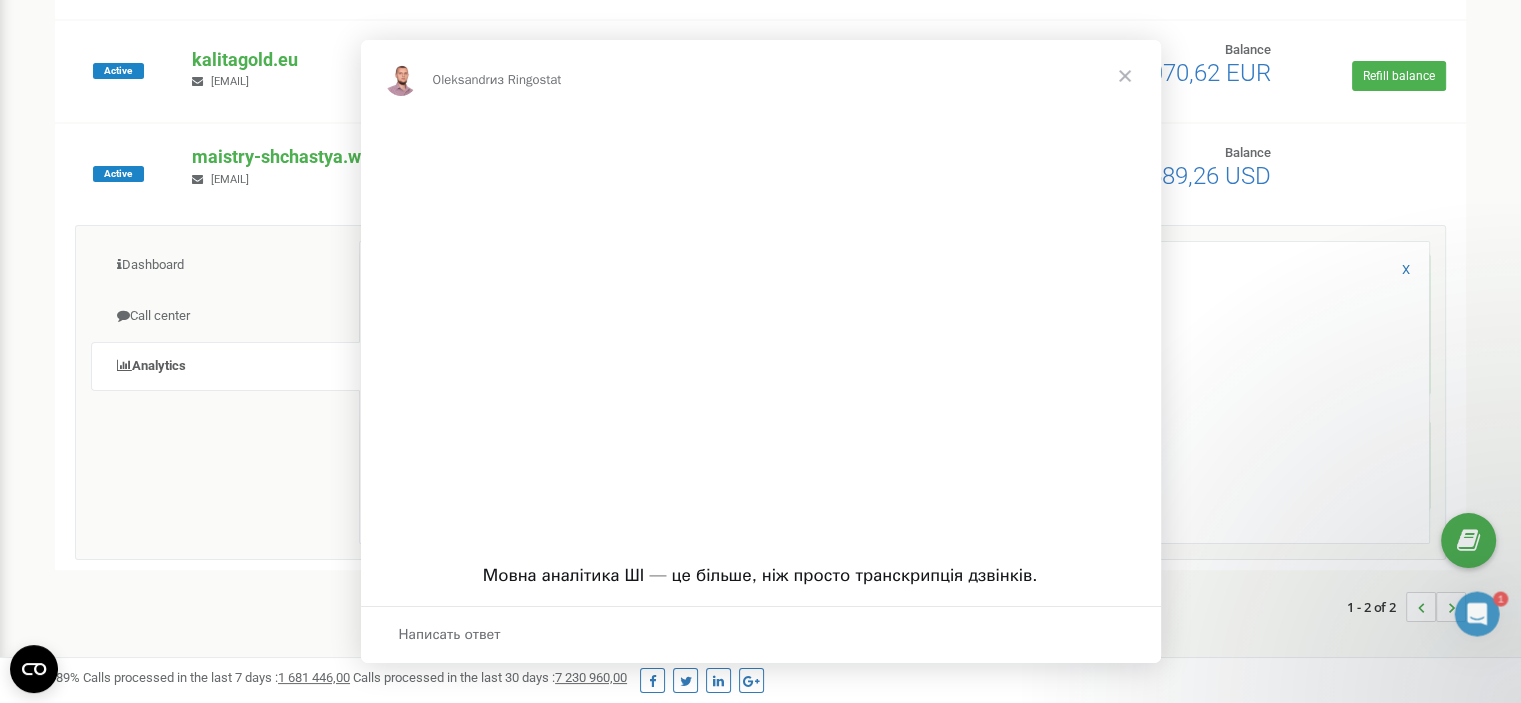 scroll, scrollTop: 0, scrollLeft: 0, axis: both 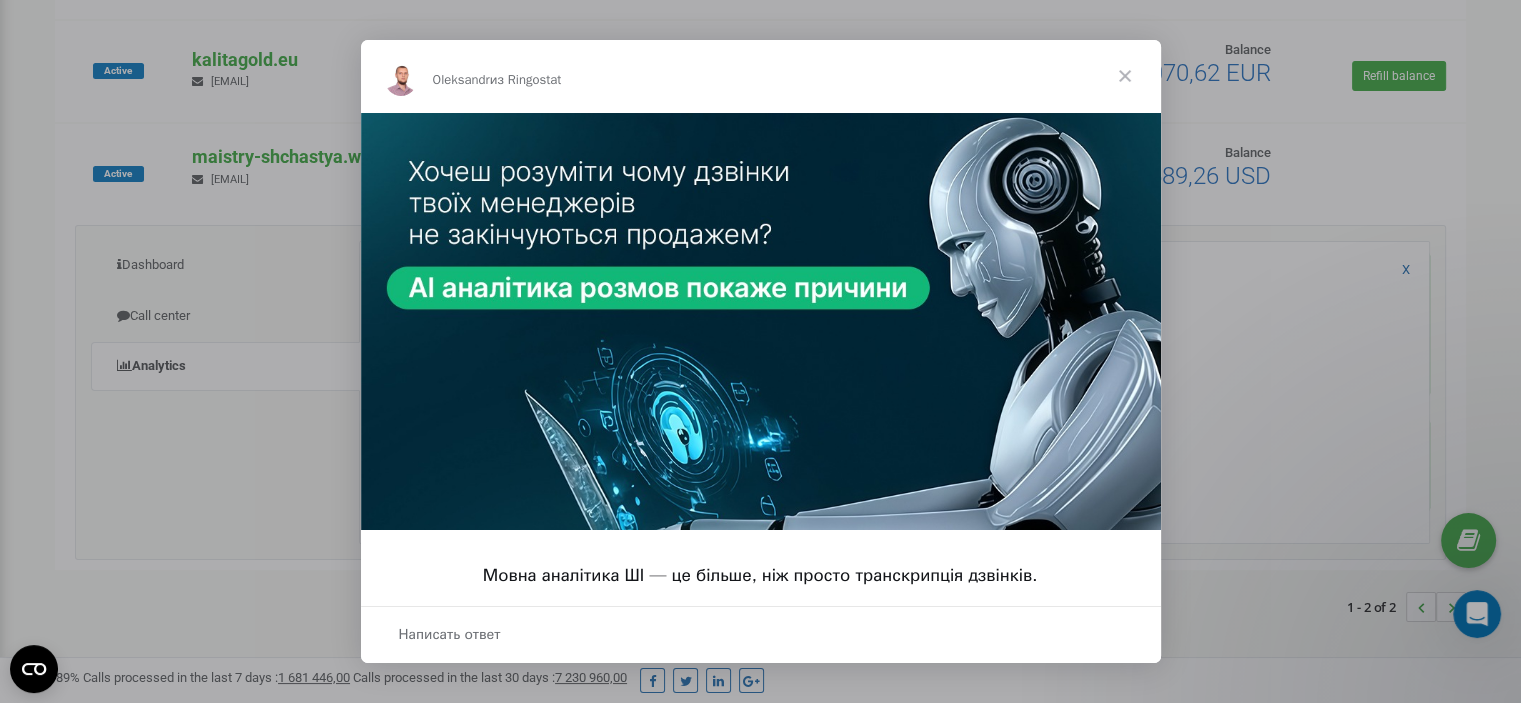 click at bounding box center (1125, 76) 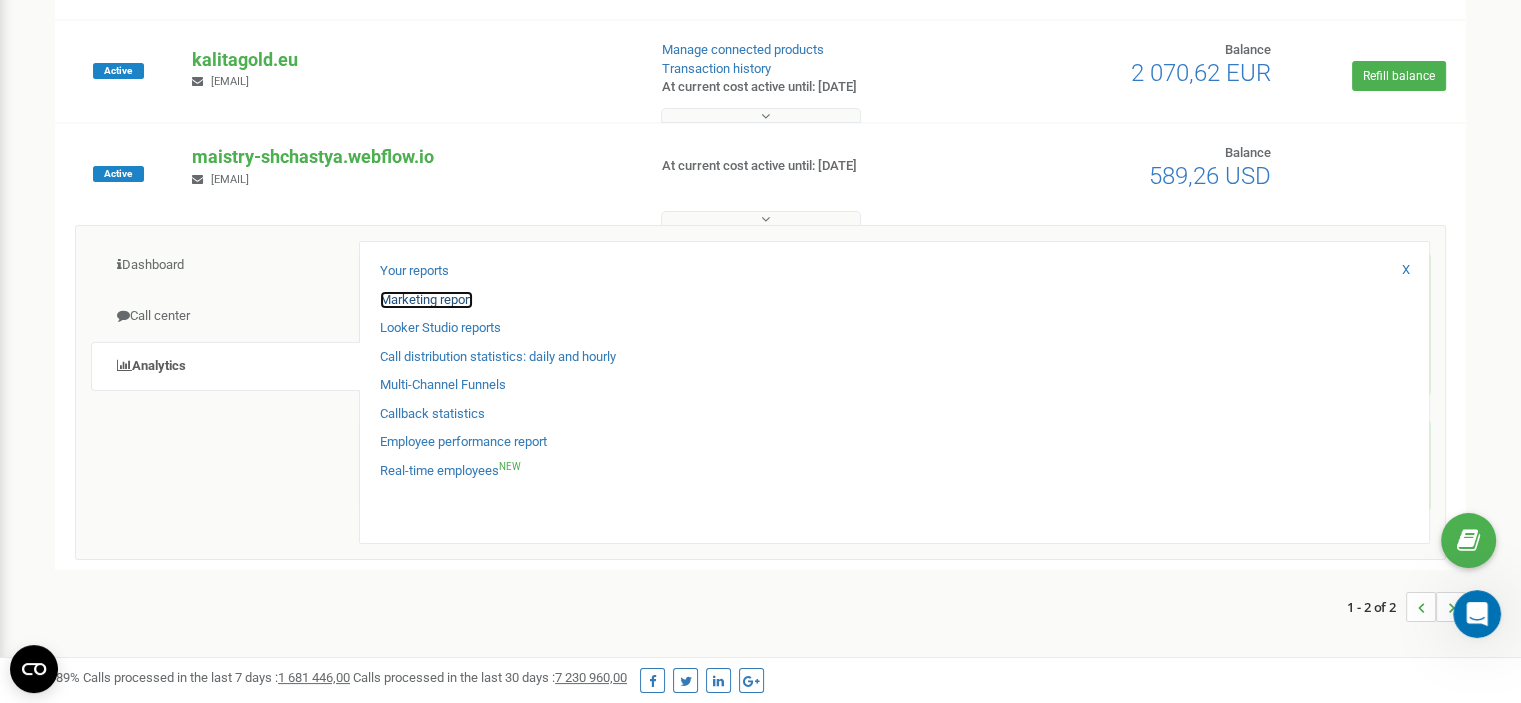click on "Marketing report" at bounding box center (426, 300) 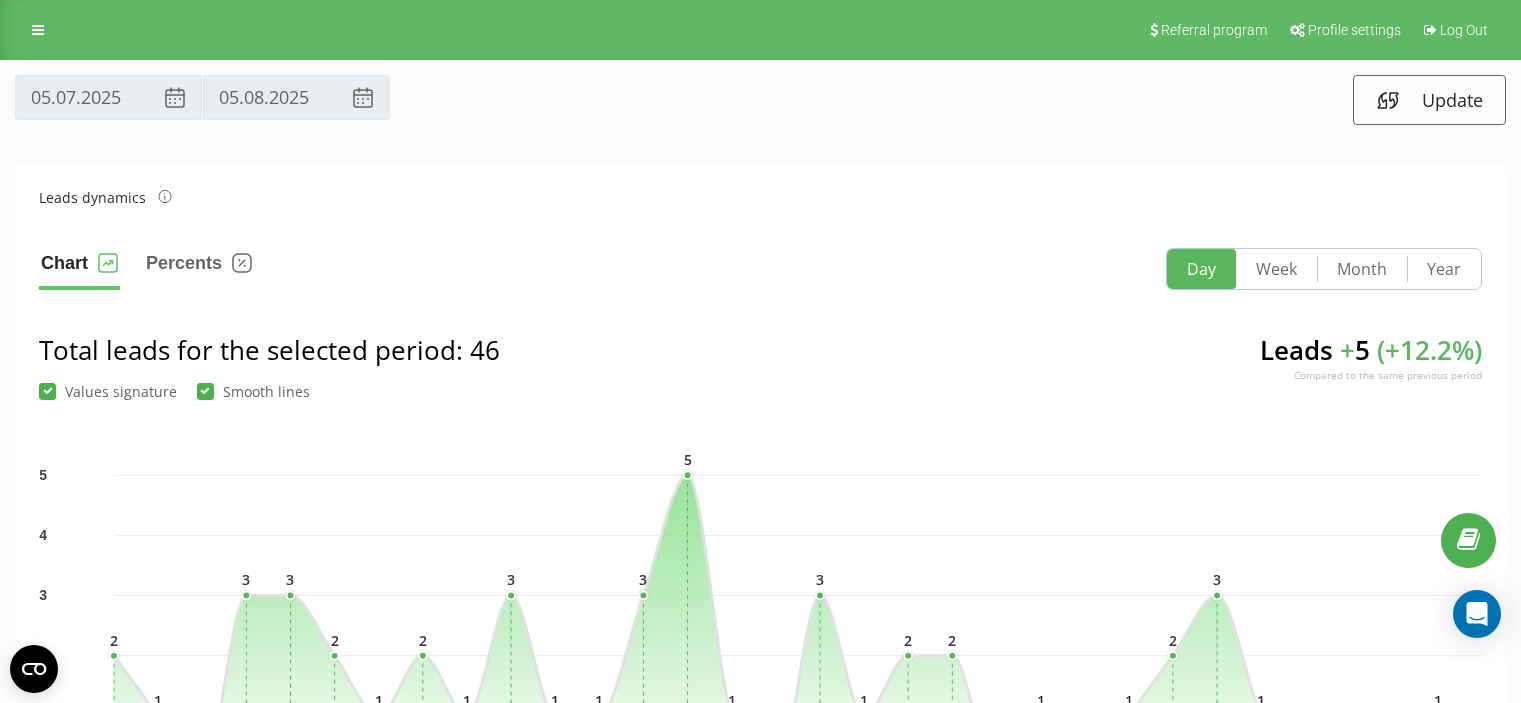 scroll, scrollTop: 0, scrollLeft: 0, axis: both 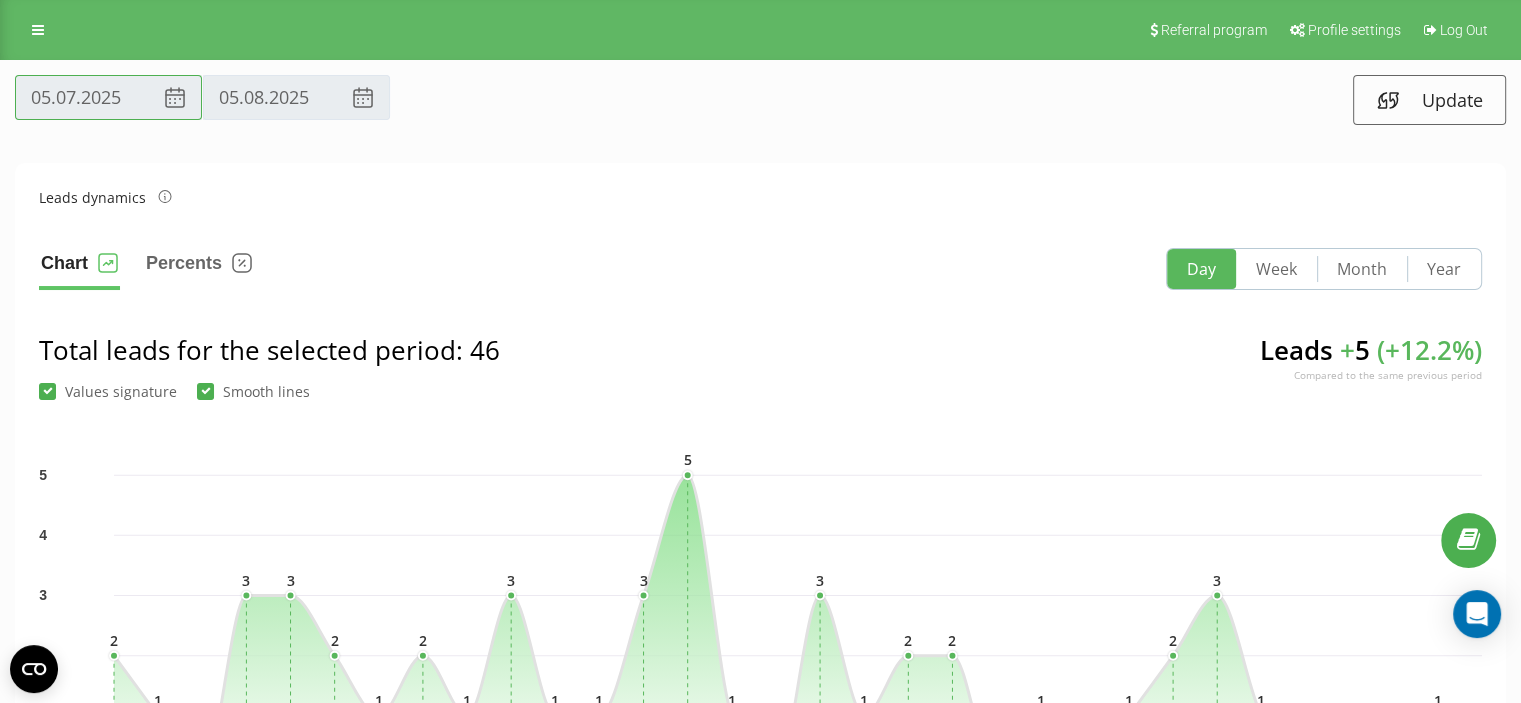 click on "05.07.2025" at bounding box center (108, 97) 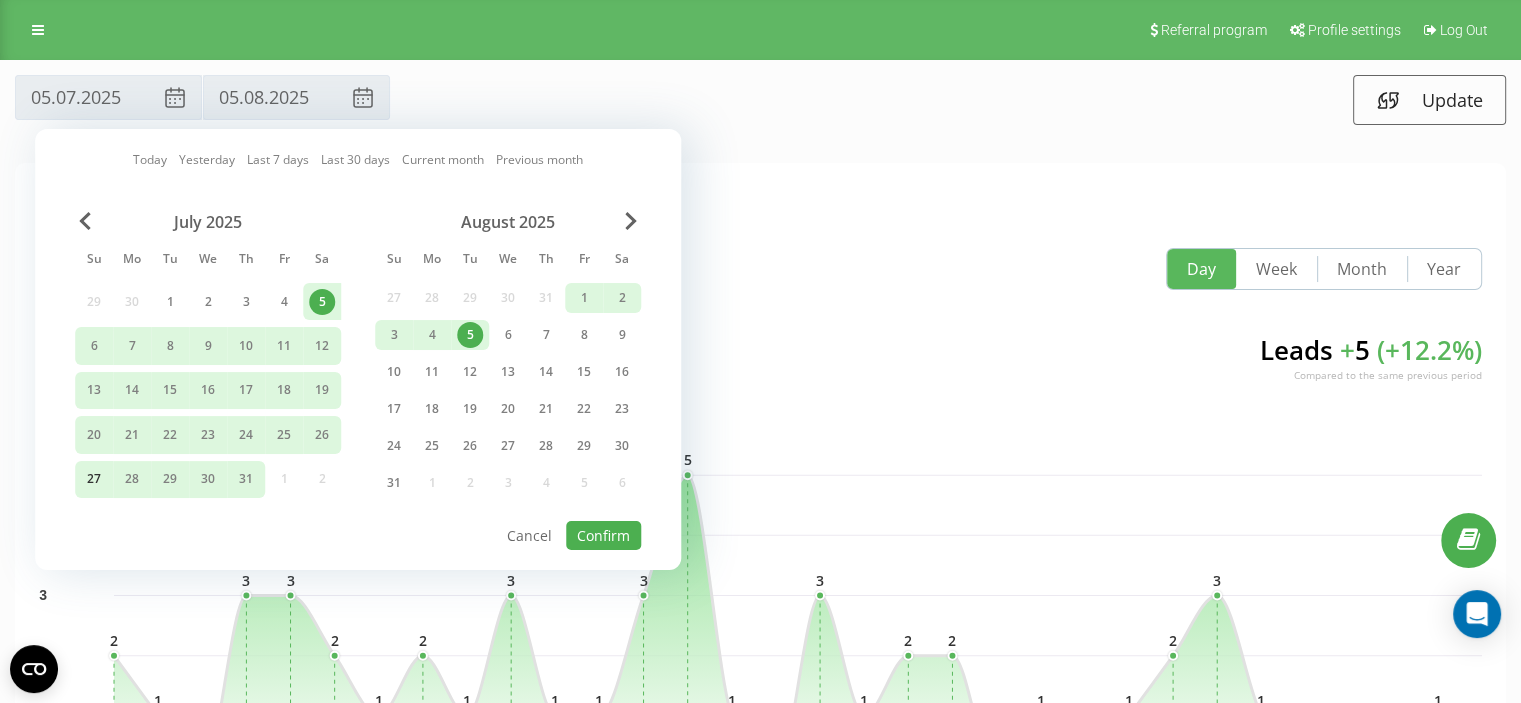 click on "27" at bounding box center [94, 479] 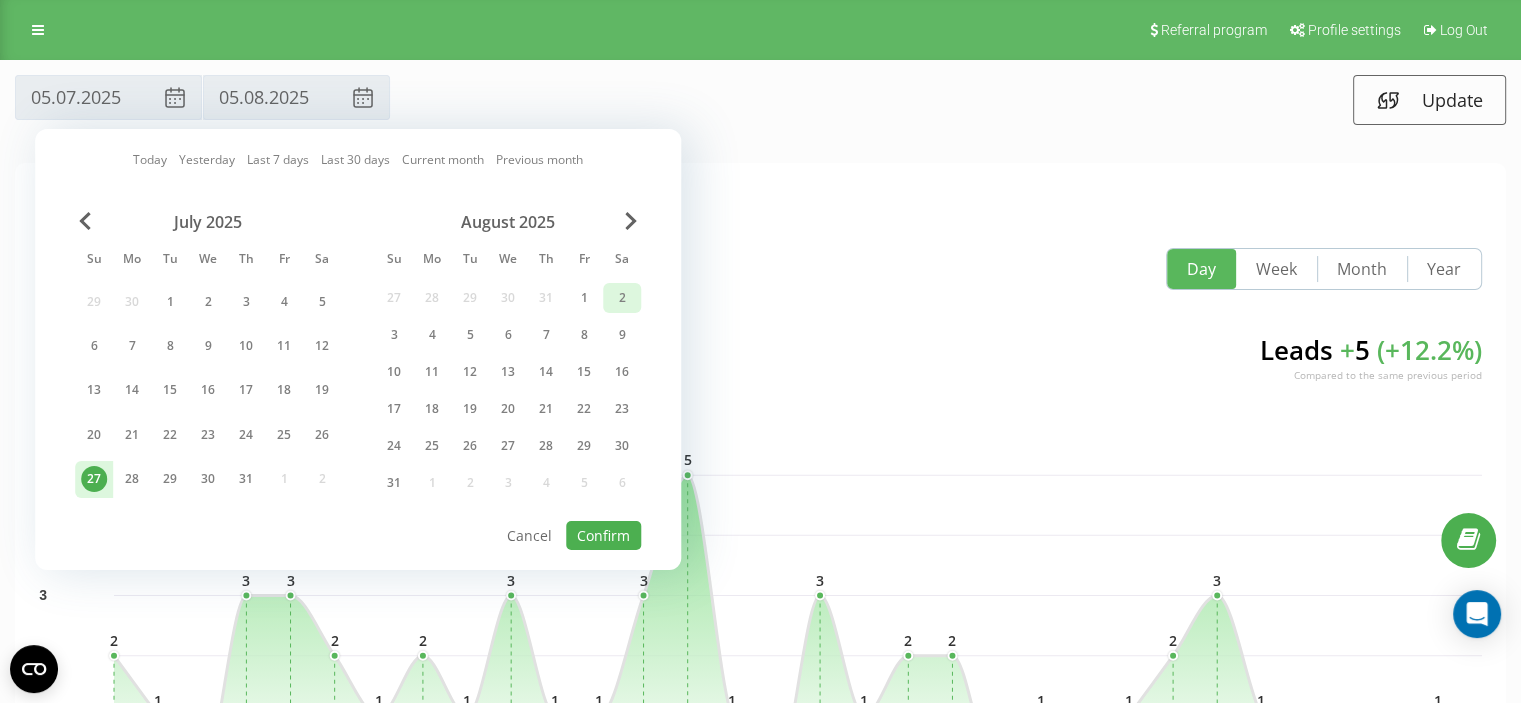 click on "2" at bounding box center (622, 298) 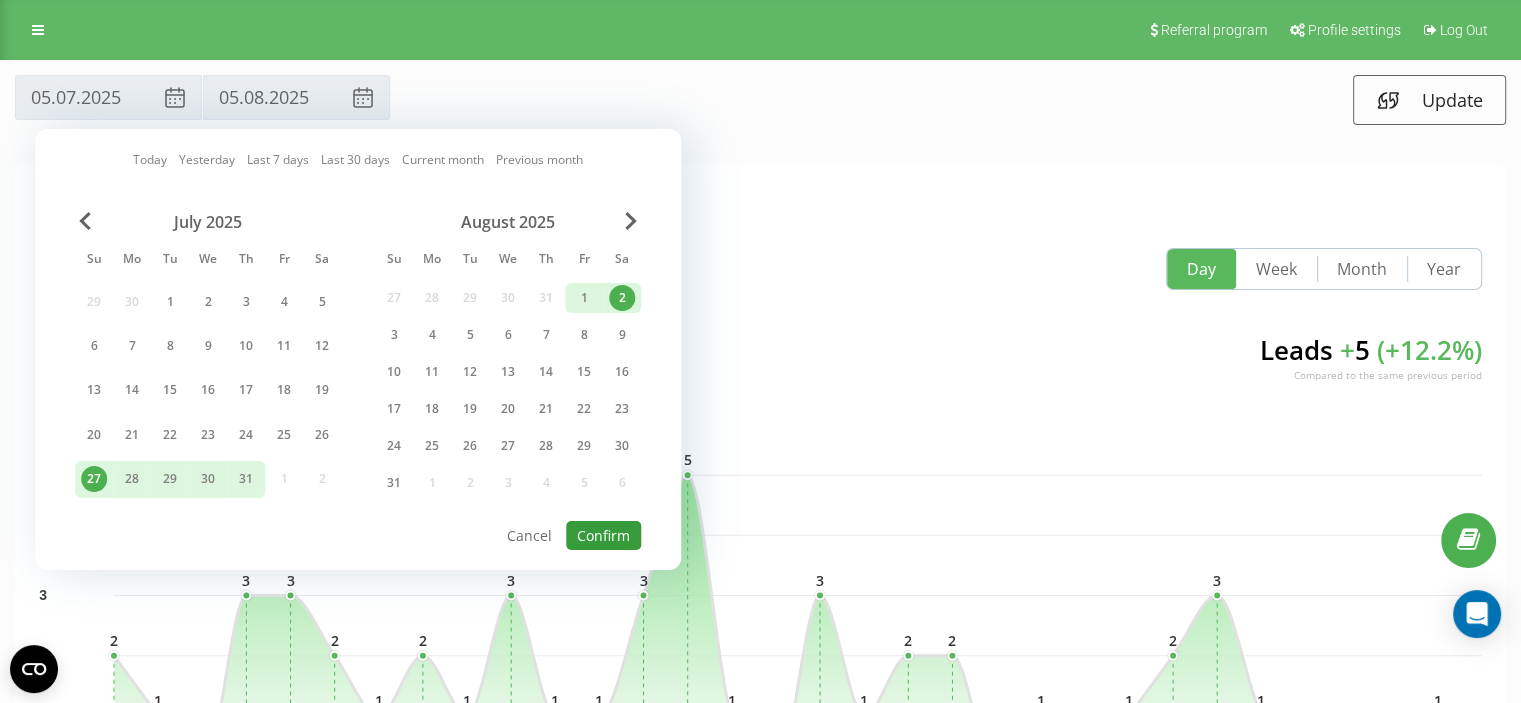 click on "Confirm" at bounding box center (603, 535) 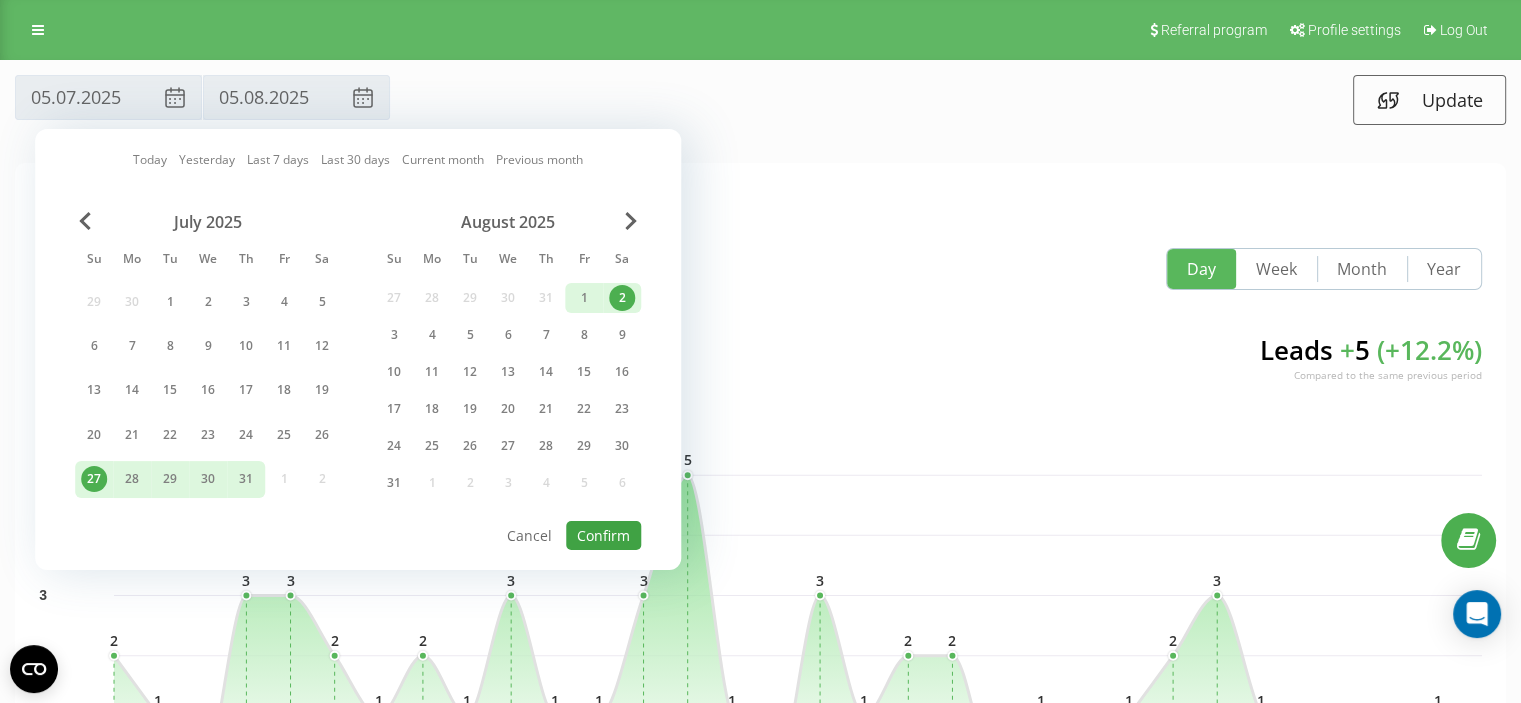 type on "27.07.2025" 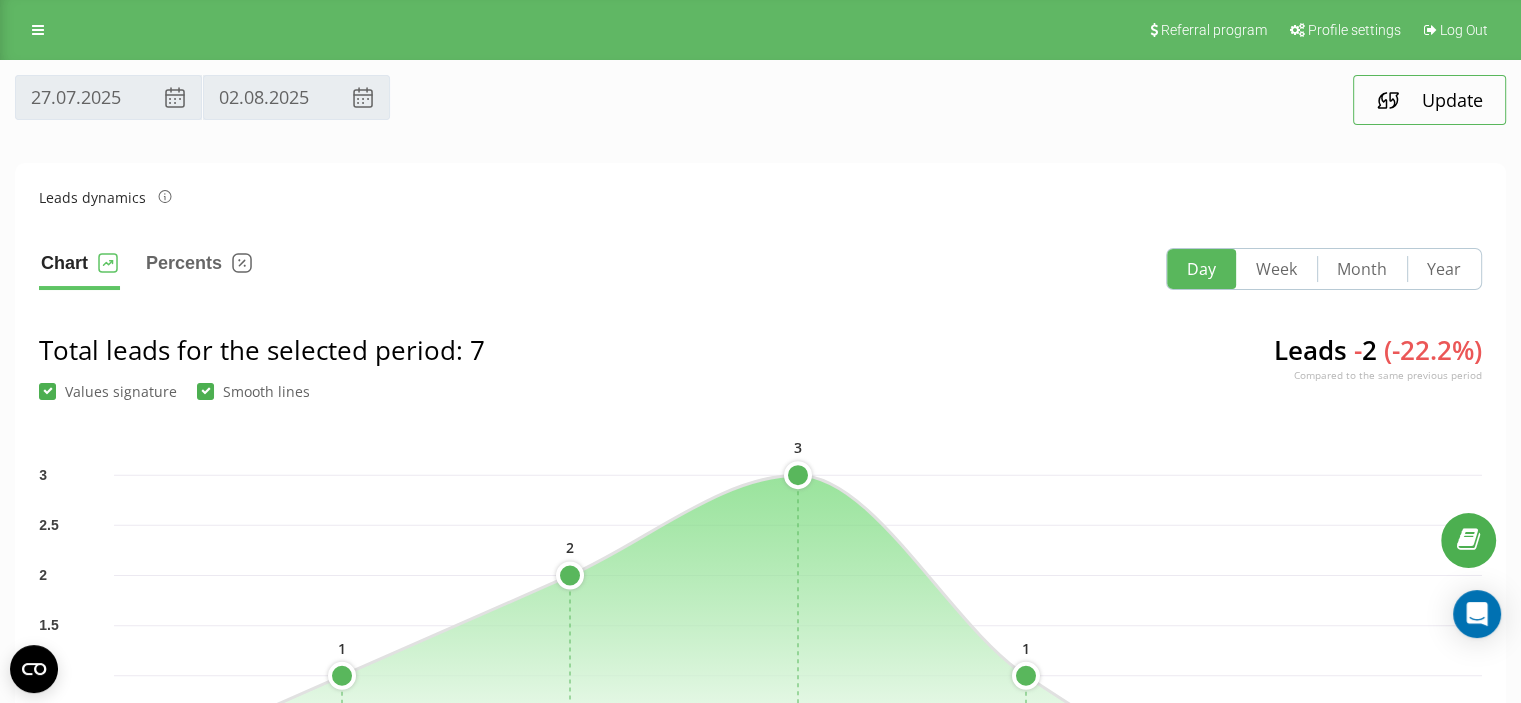 click on "Update" at bounding box center (1429, 100) 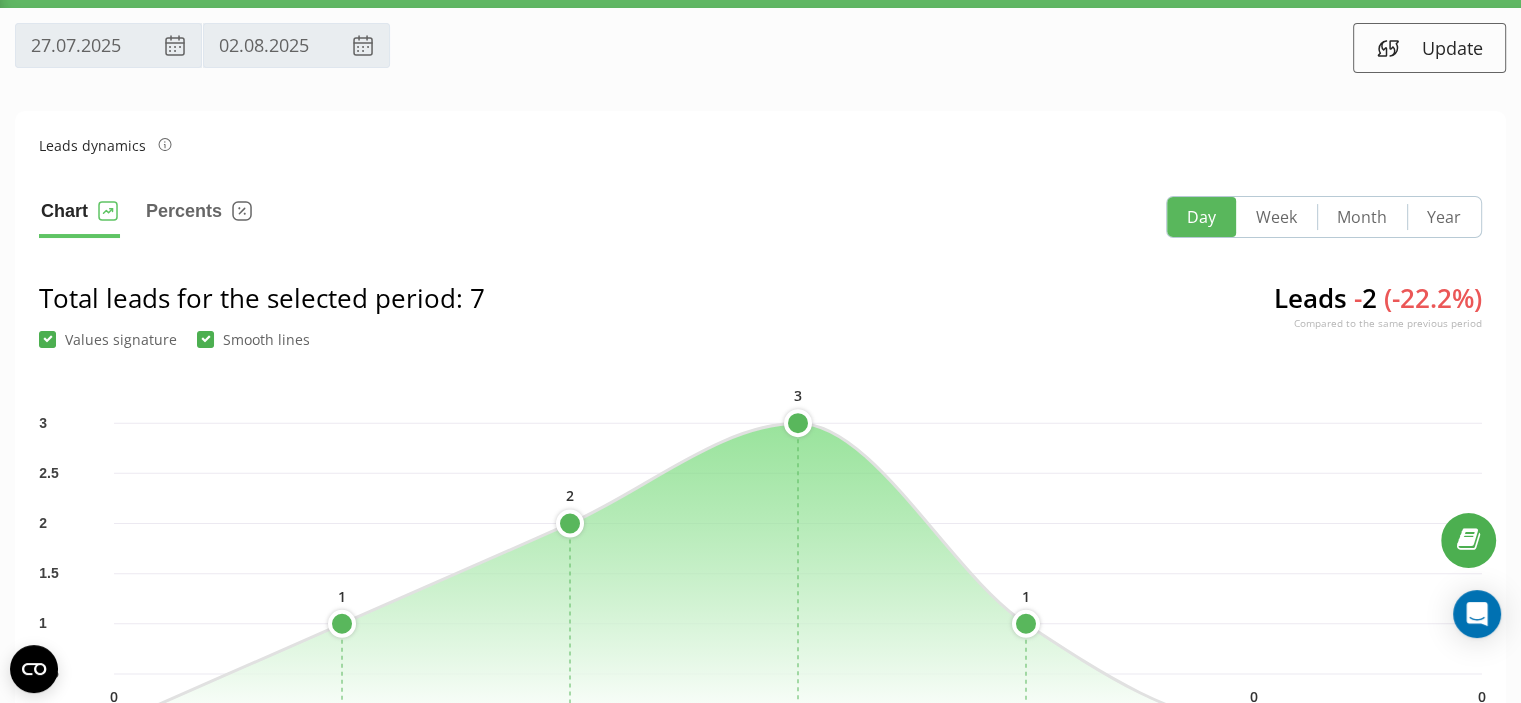 scroll, scrollTop: 0, scrollLeft: 0, axis: both 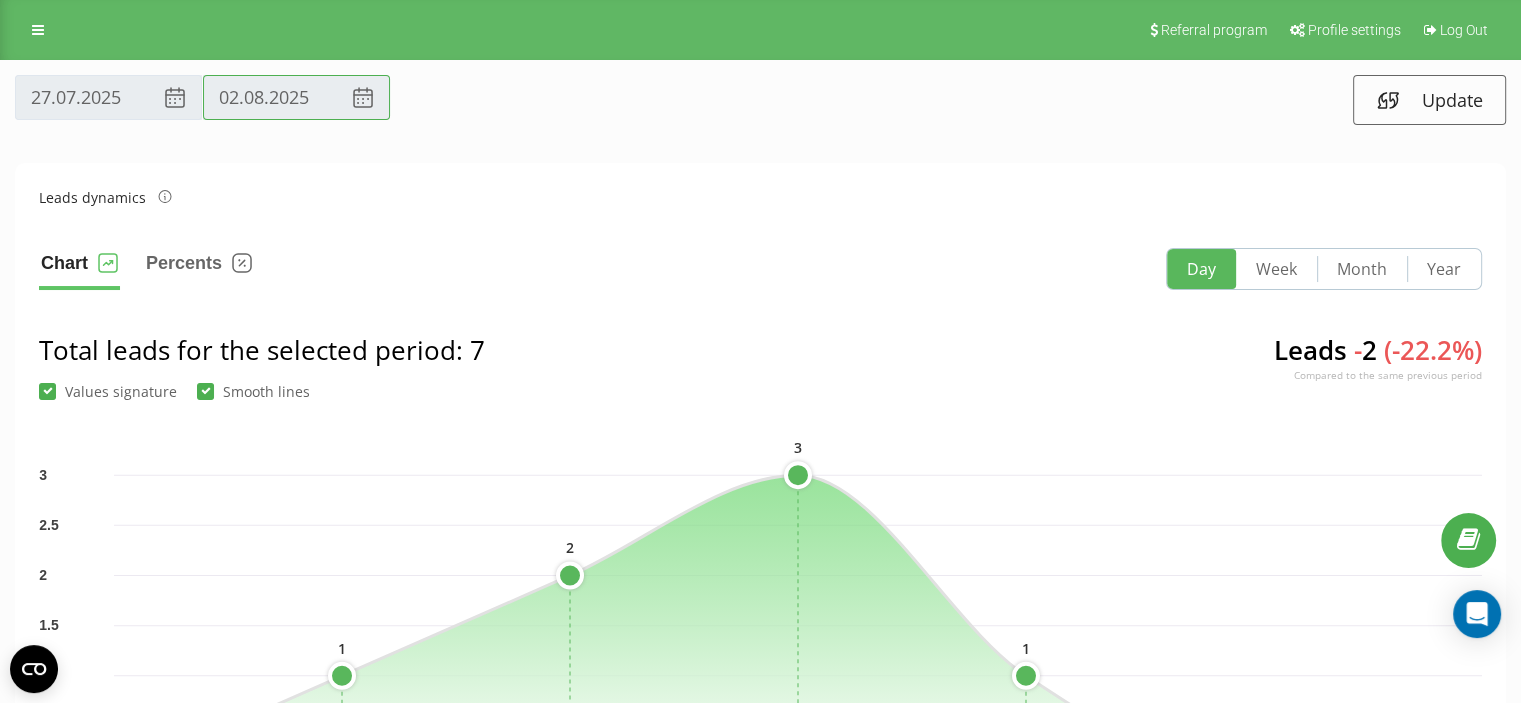 click on "02.08.2025" at bounding box center [296, 97] 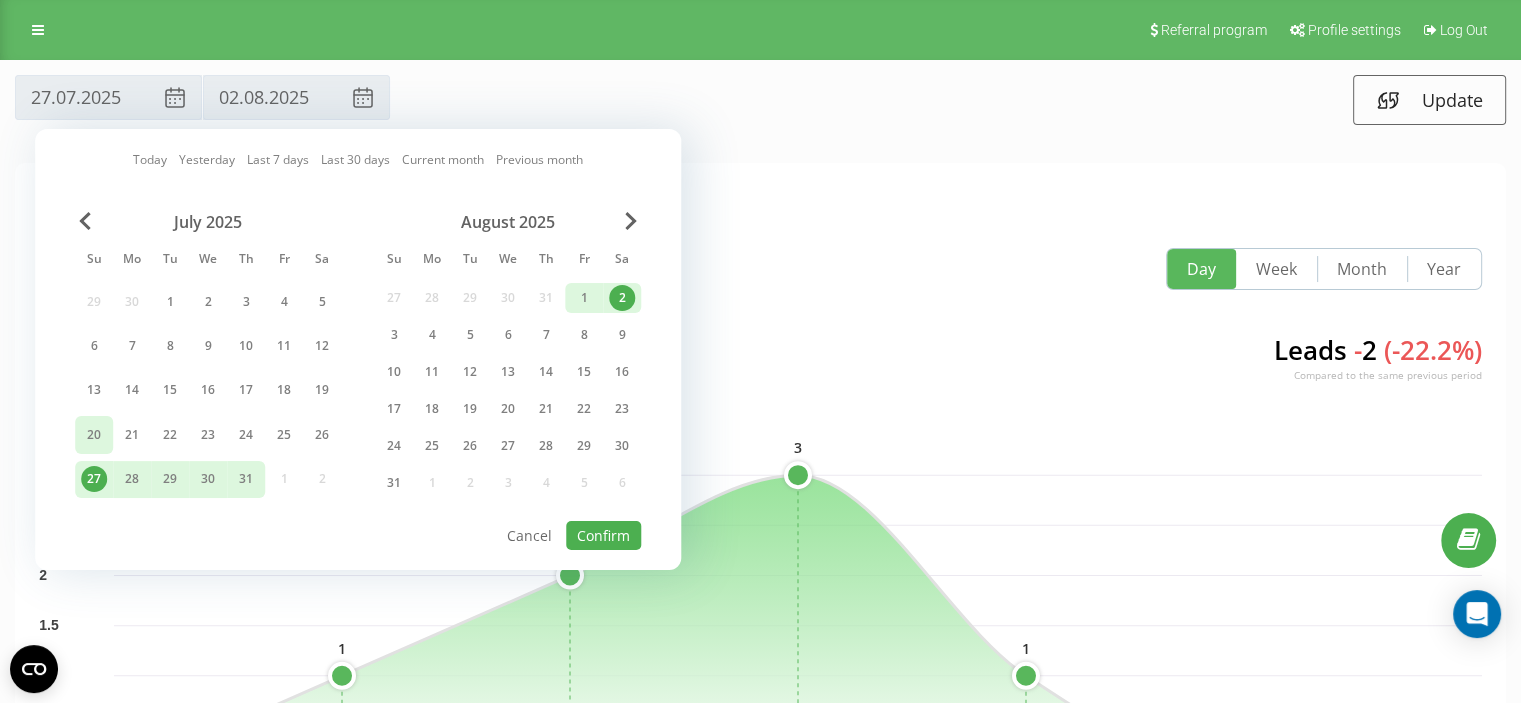 click on "20" at bounding box center (94, 435) 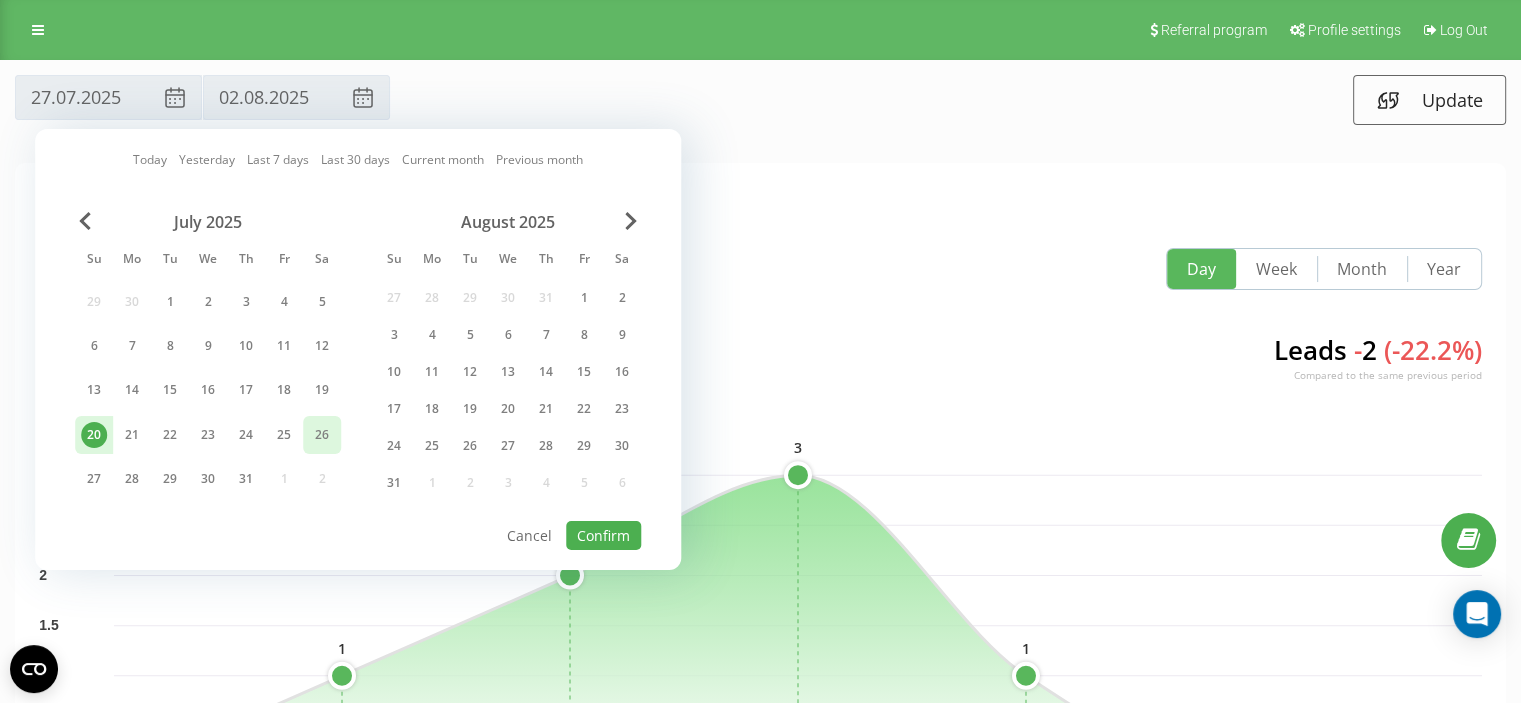 click on "26" at bounding box center (322, 435) 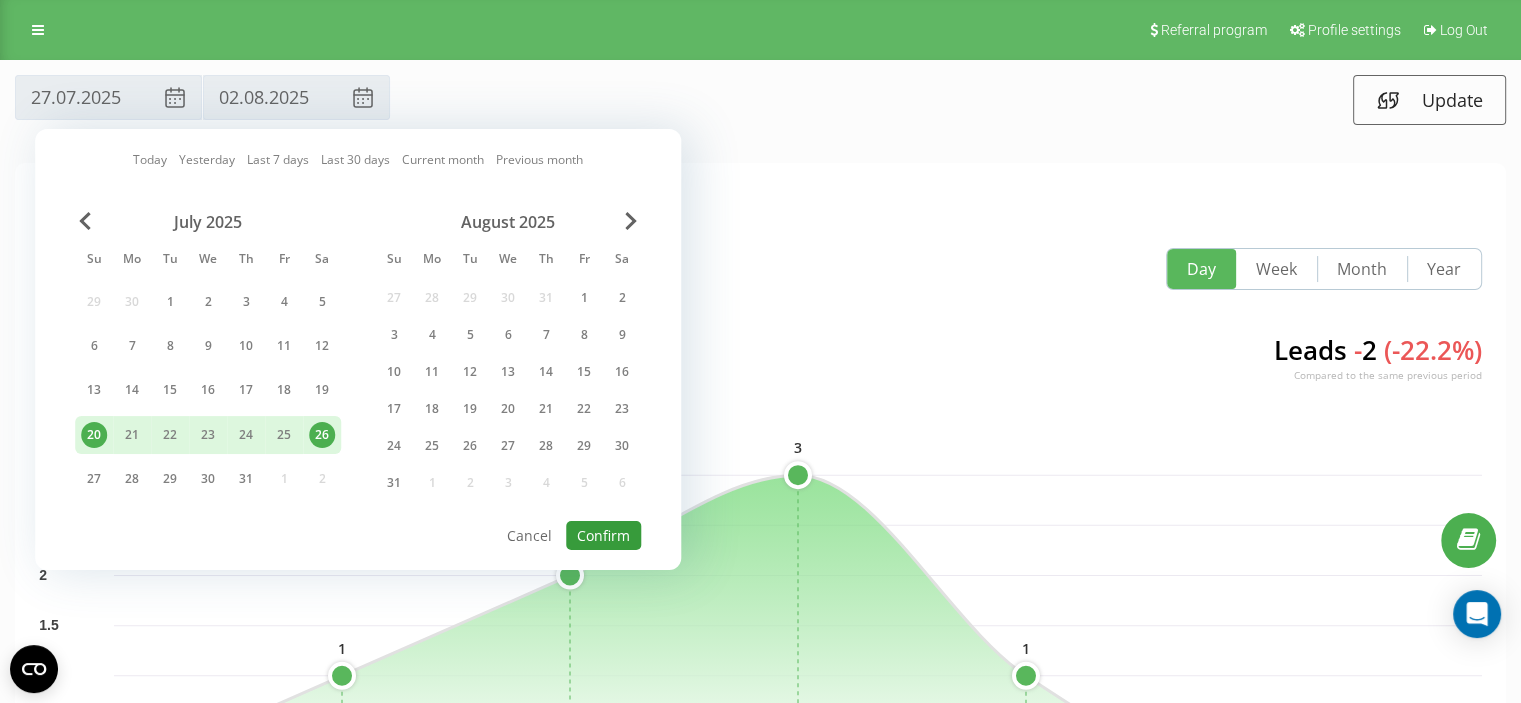 click on "Confirm" at bounding box center (603, 535) 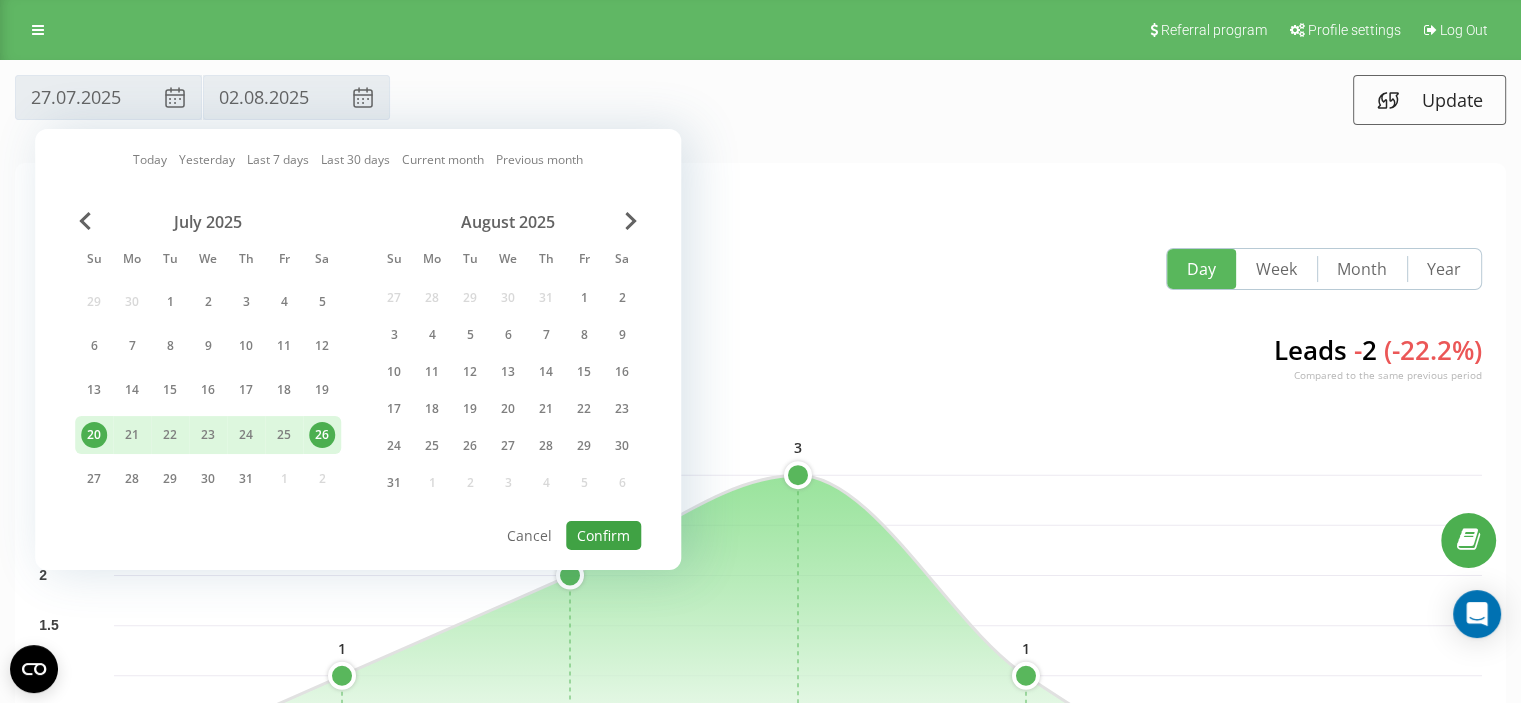 type on "20.07.2025" 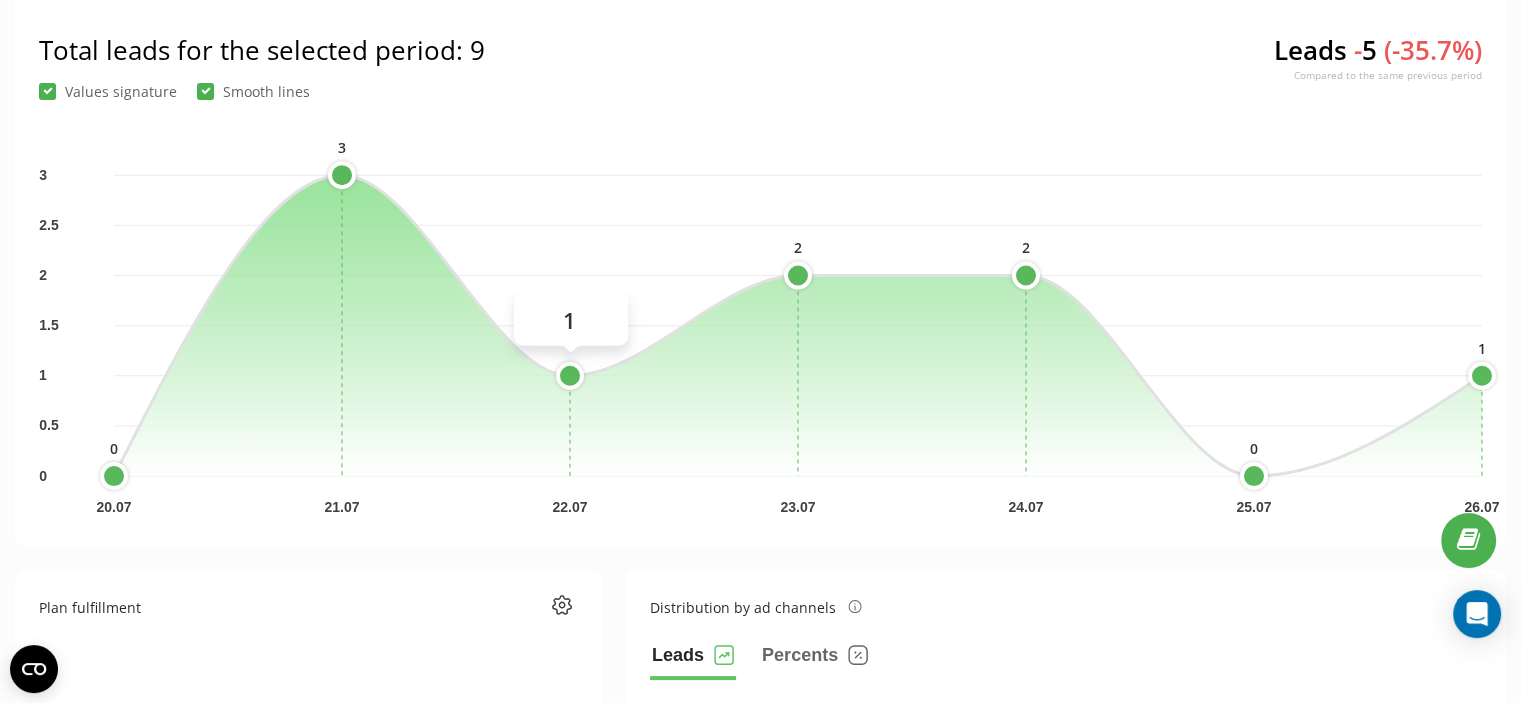 scroll, scrollTop: 0, scrollLeft: 0, axis: both 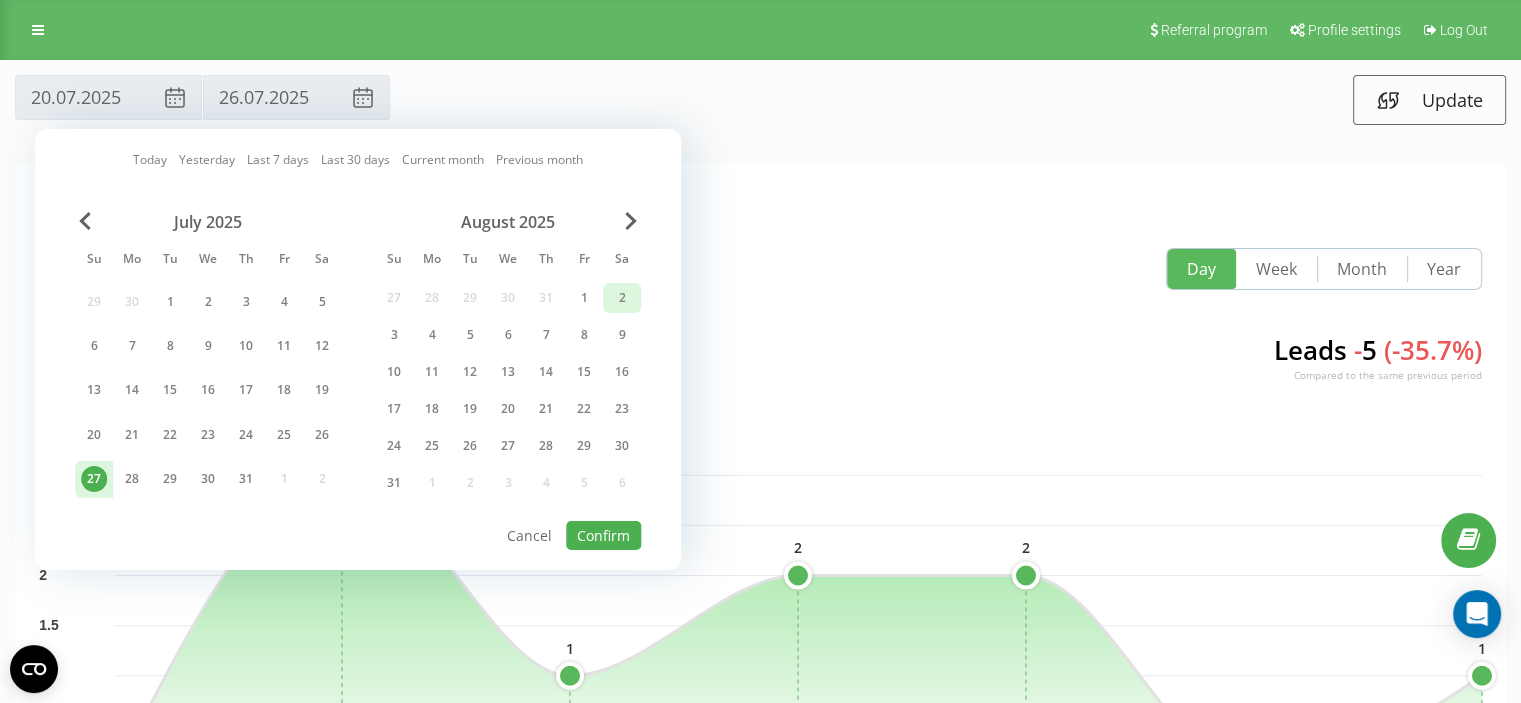 click on "2" at bounding box center [622, 298] 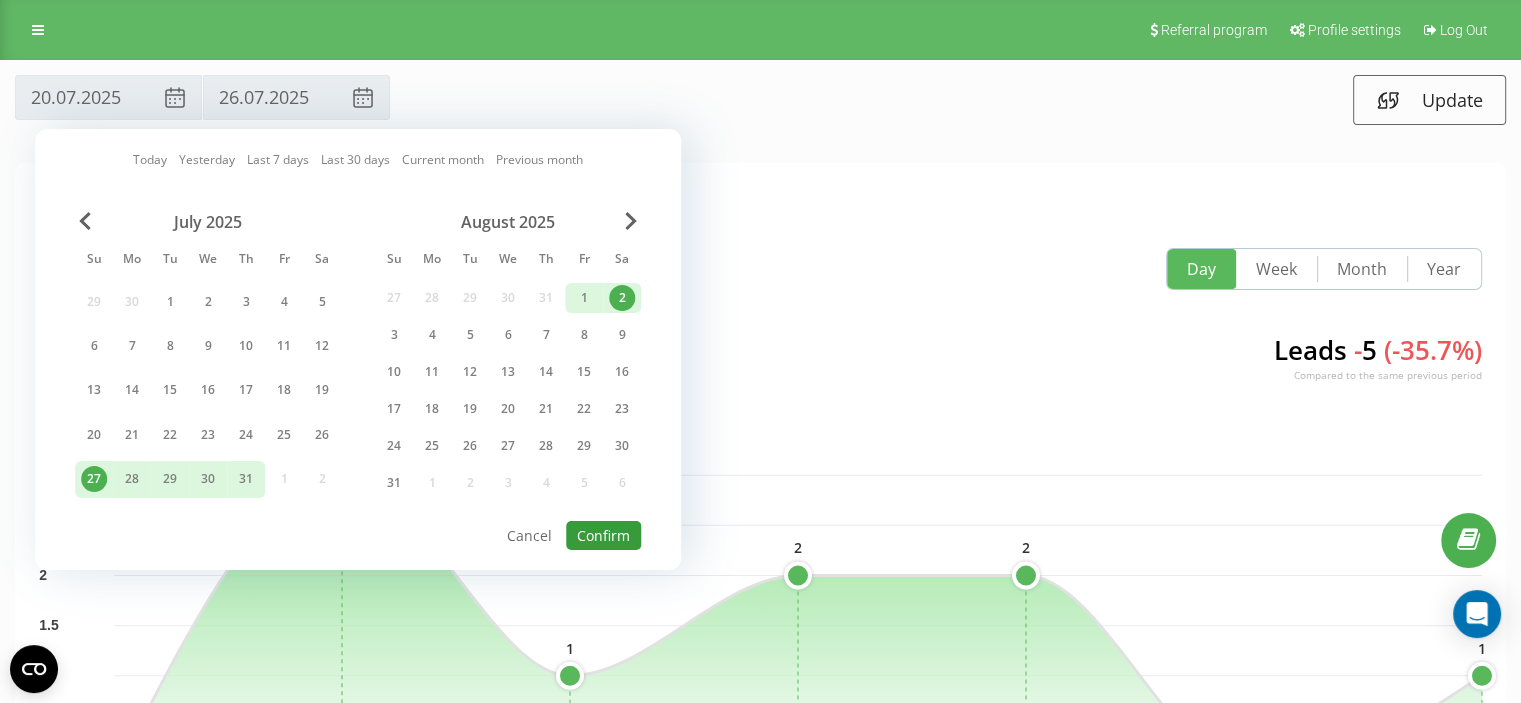 click on "Confirm" at bounding box center [603, 535] 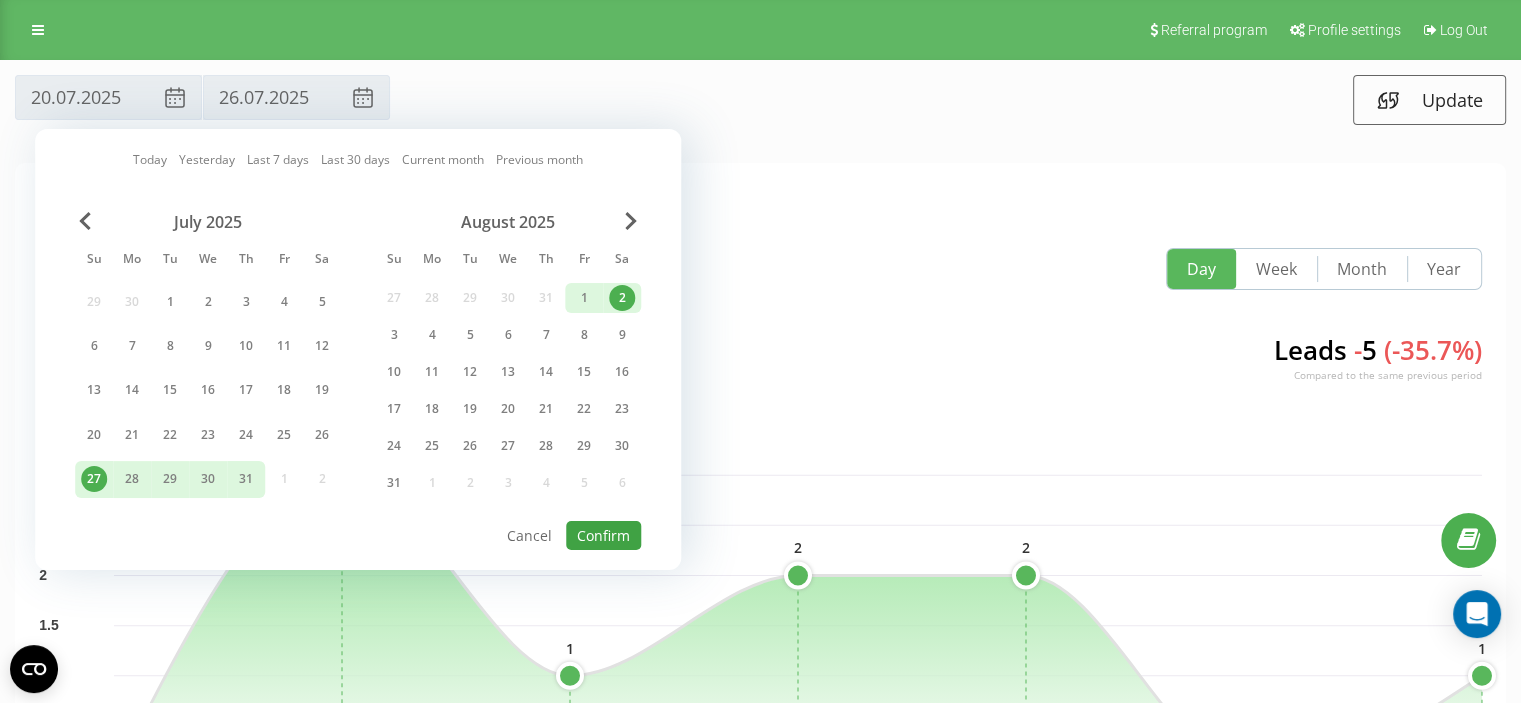 type on "27.07.2025" 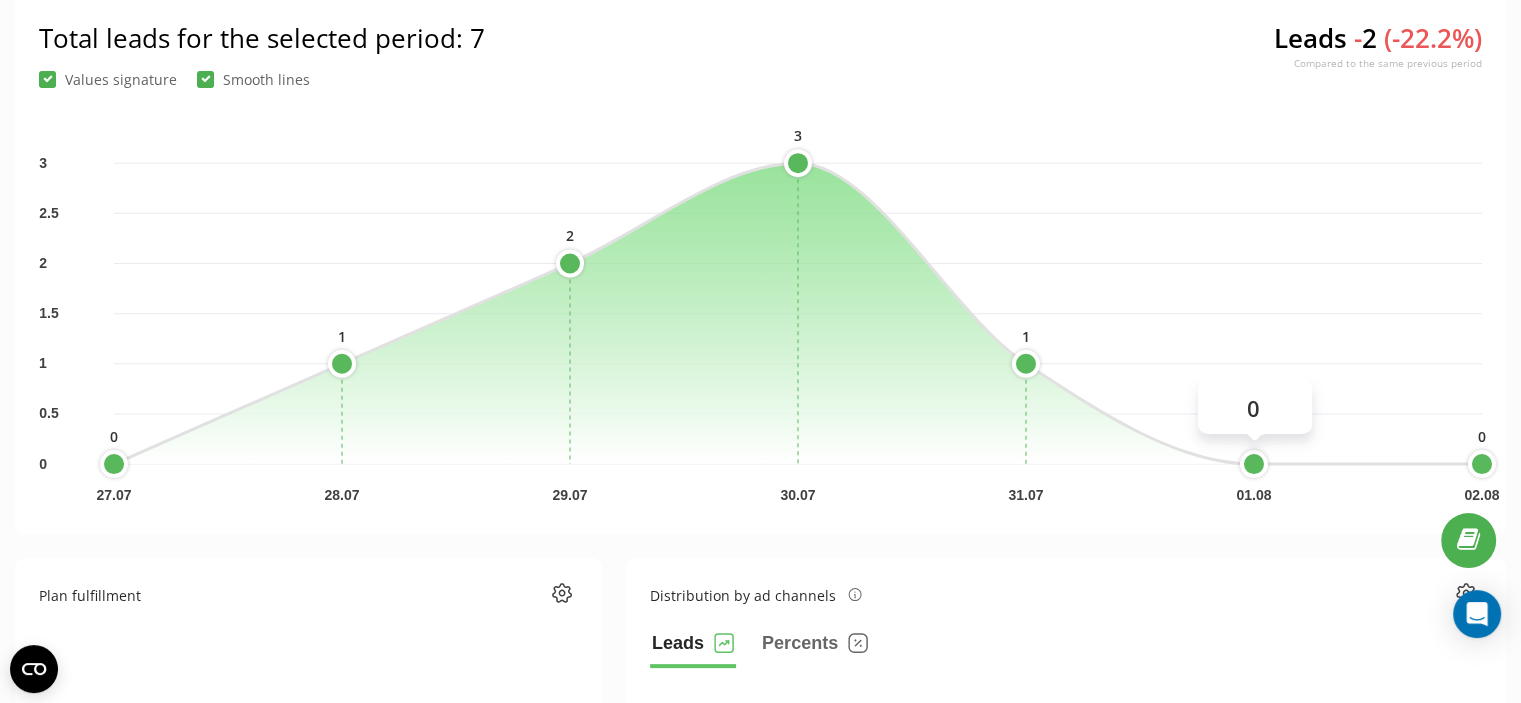 scroll, scrollTop: 300, scrollLeft: 0, axis: vertical 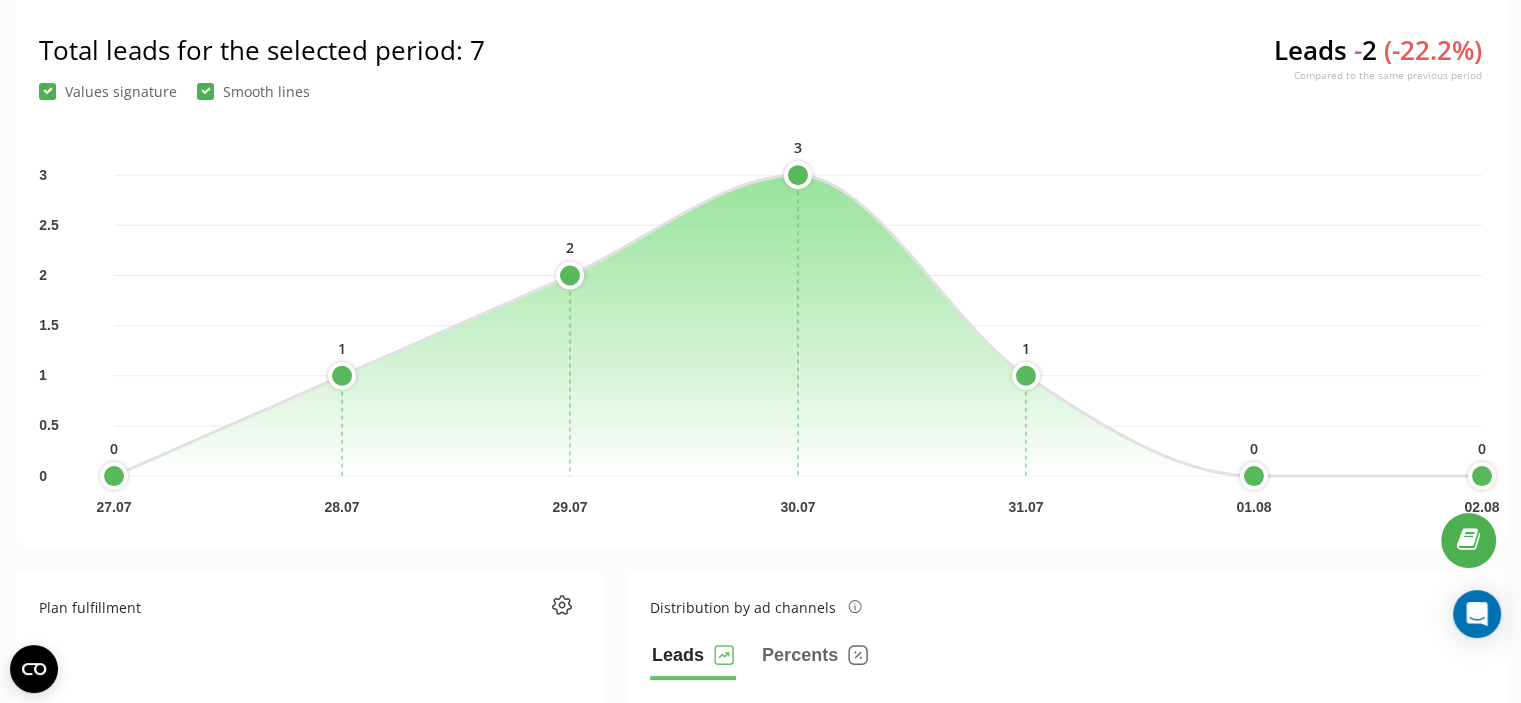 click on "Distribution by ad channels Leads Percents Advertising channels Leads NA/NA 4 Google ads 2 Google search 1 Direct 0 Bing ads 0 Other 0 7 Total 4 2 1" at bounding box center (1066, 850) 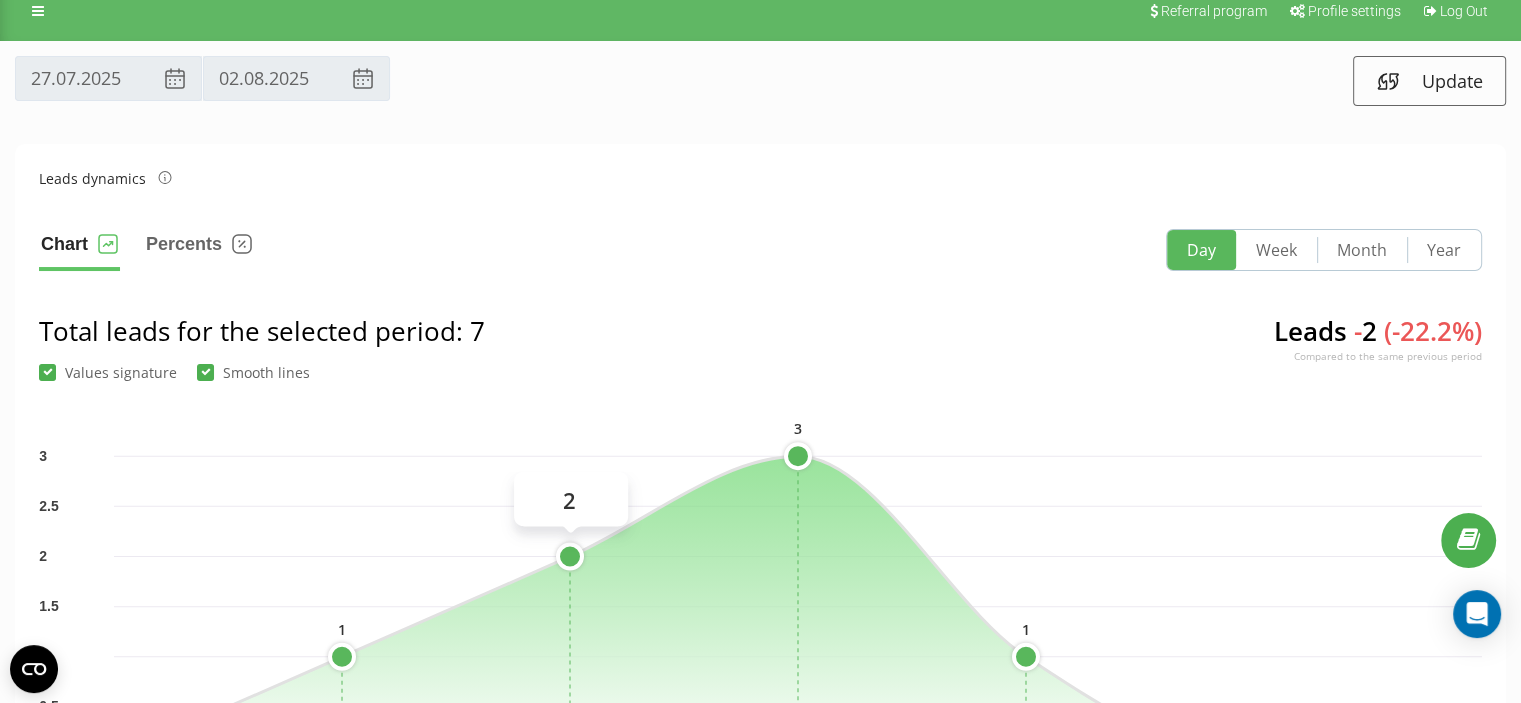 scroll, scrollTop: 0, scrollLeft: 0, axis: both 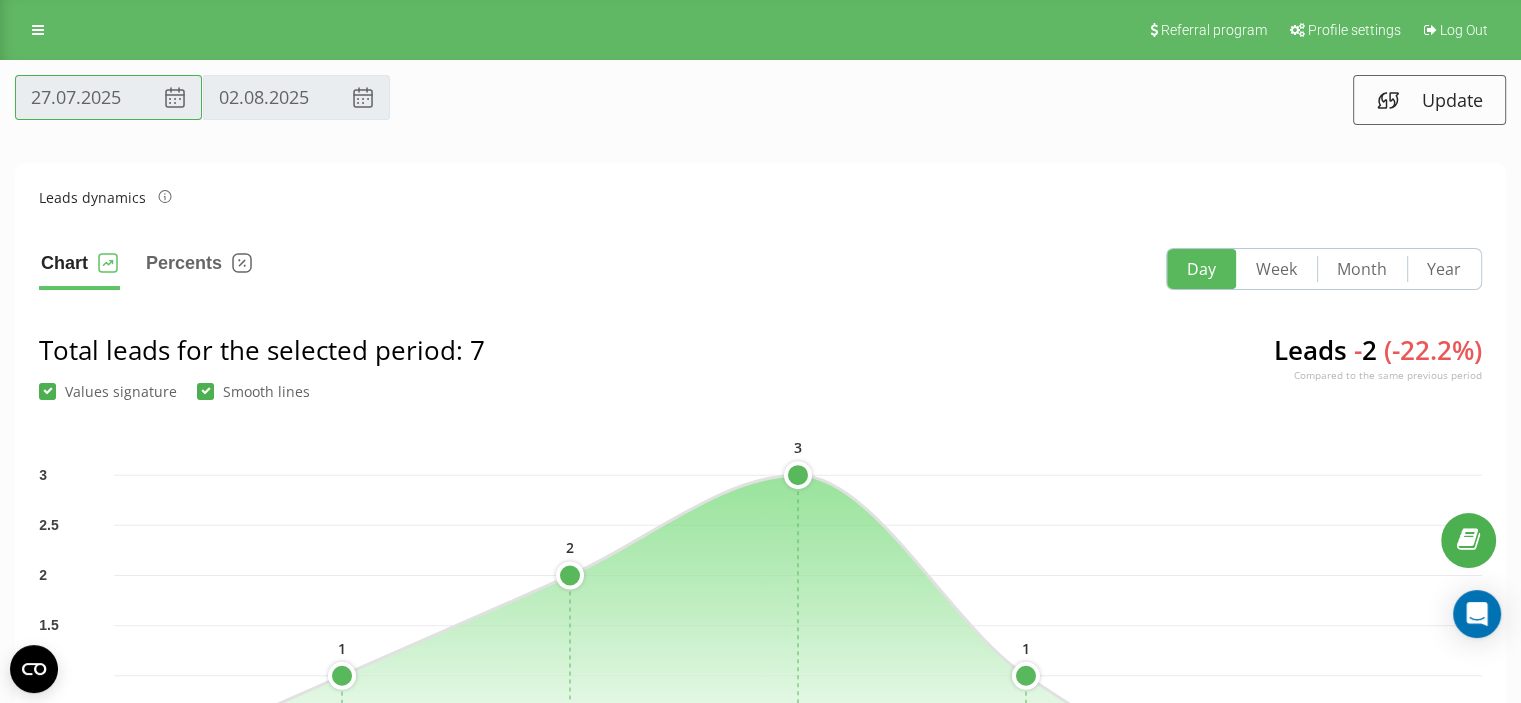 click on "27.07.2025" at bounding box center (108, 97) 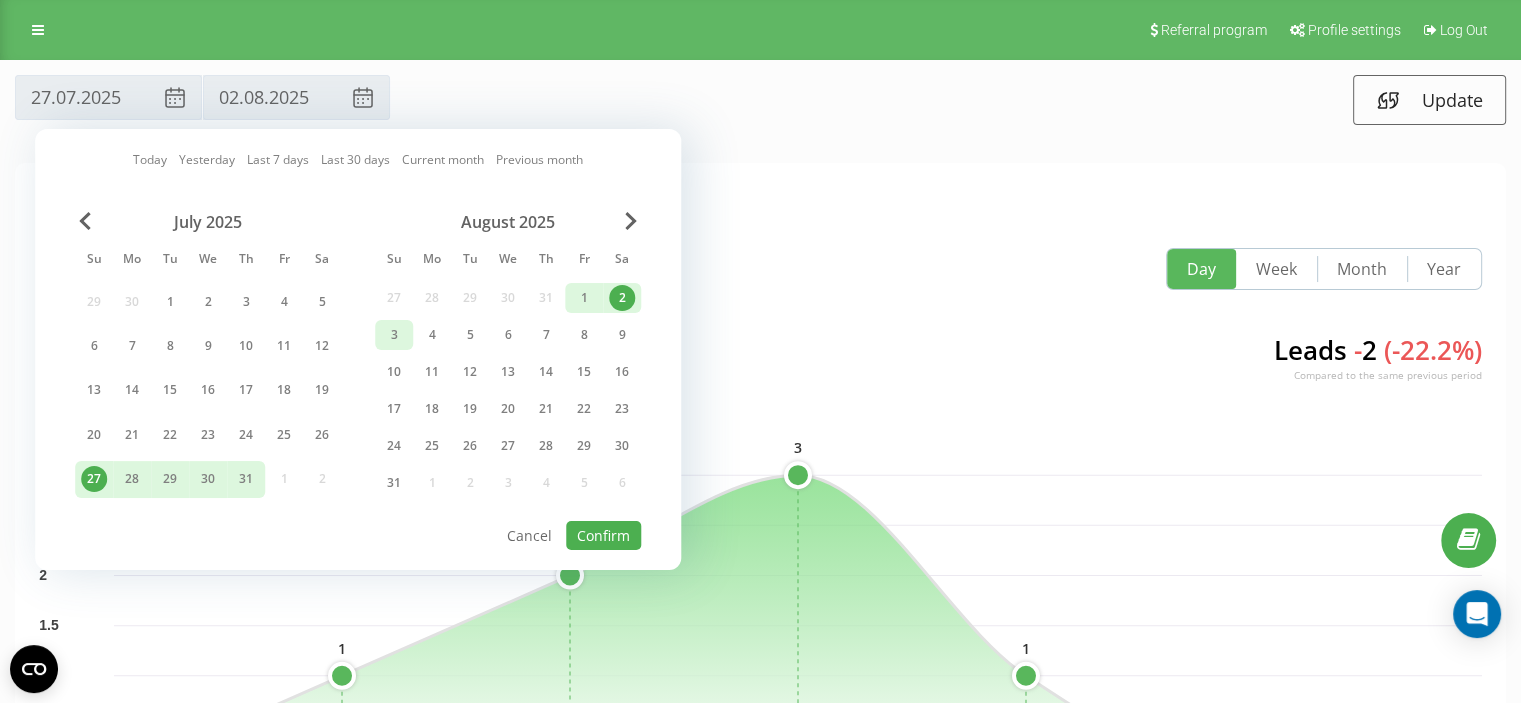 click on "3" at bounding box center [394, 335] 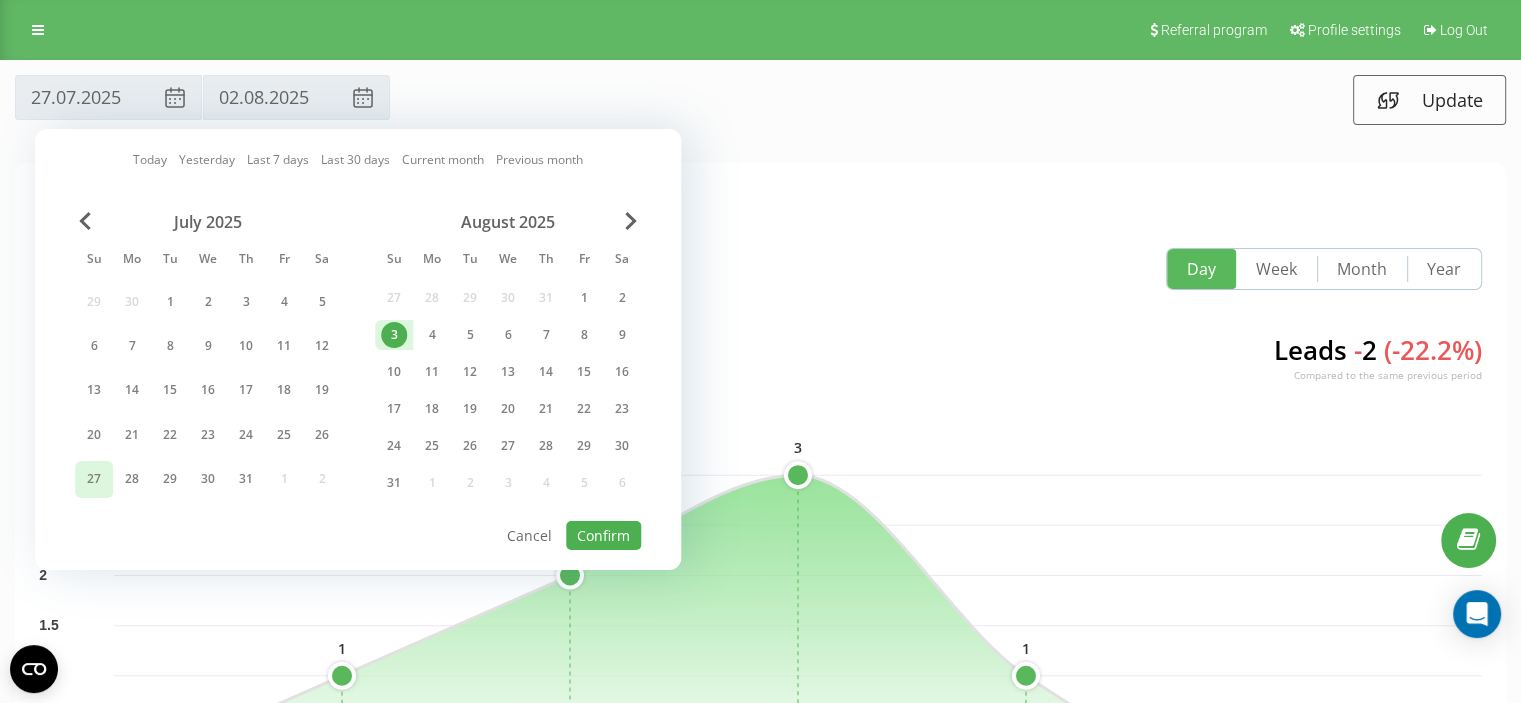 click on "27" at bounding box center [94, 479] 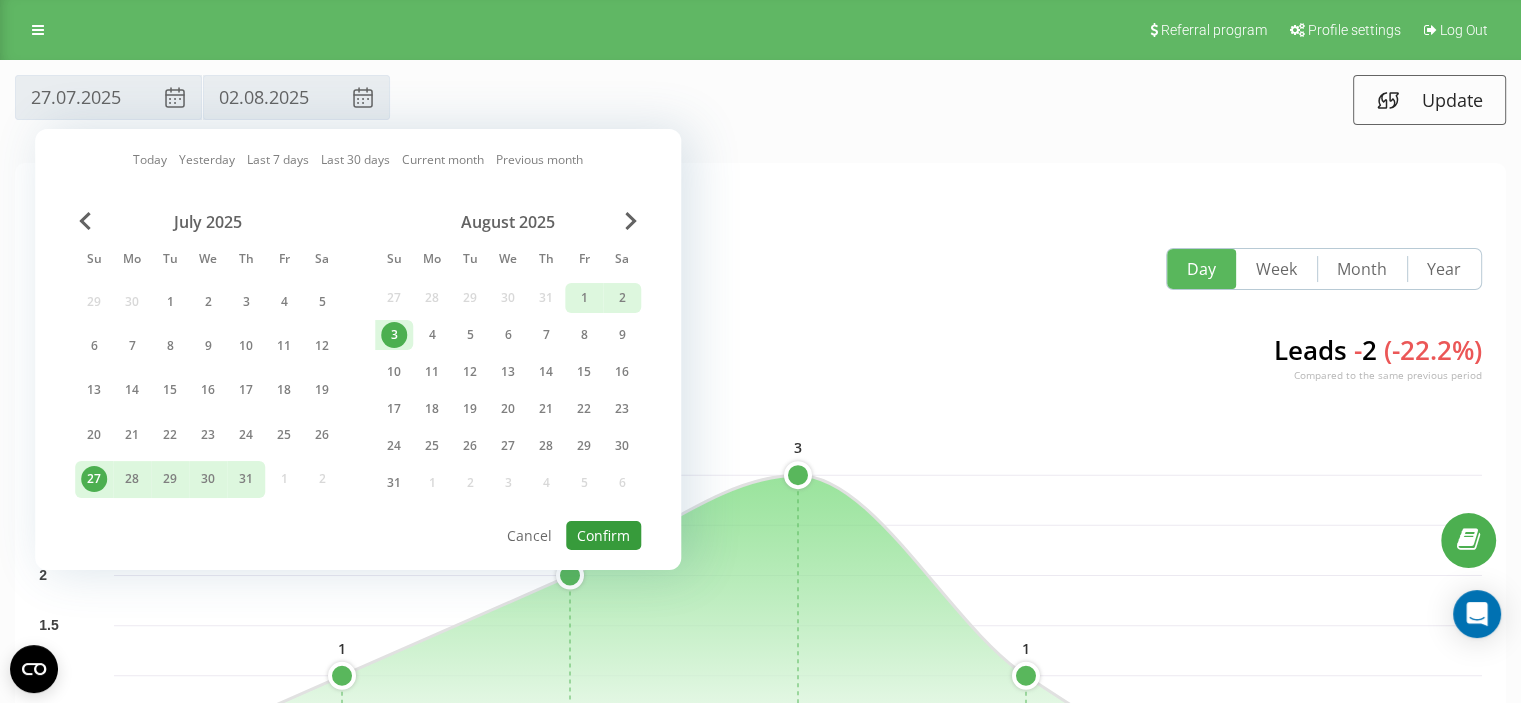 click on "Confirm" at bounding box center [603, 535] 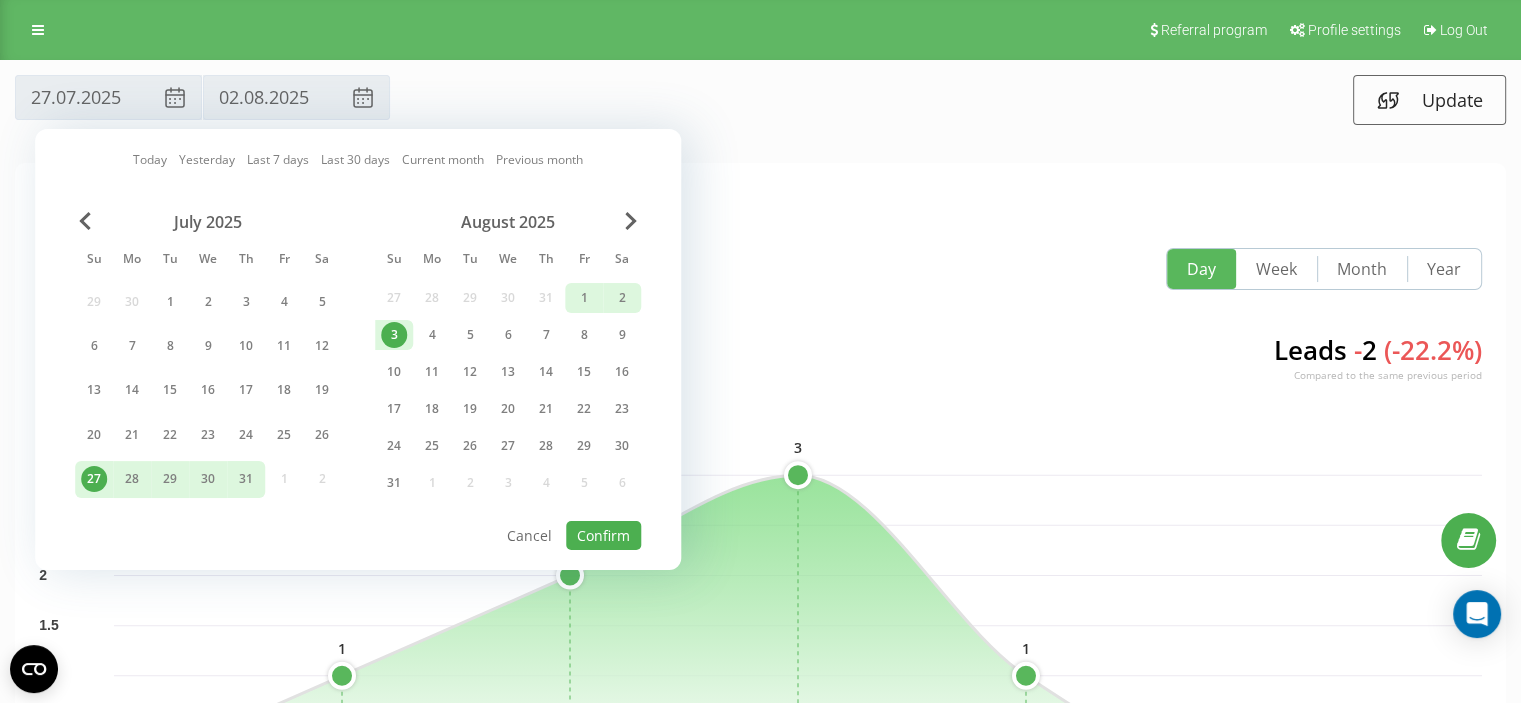 type on "03.08.2025" 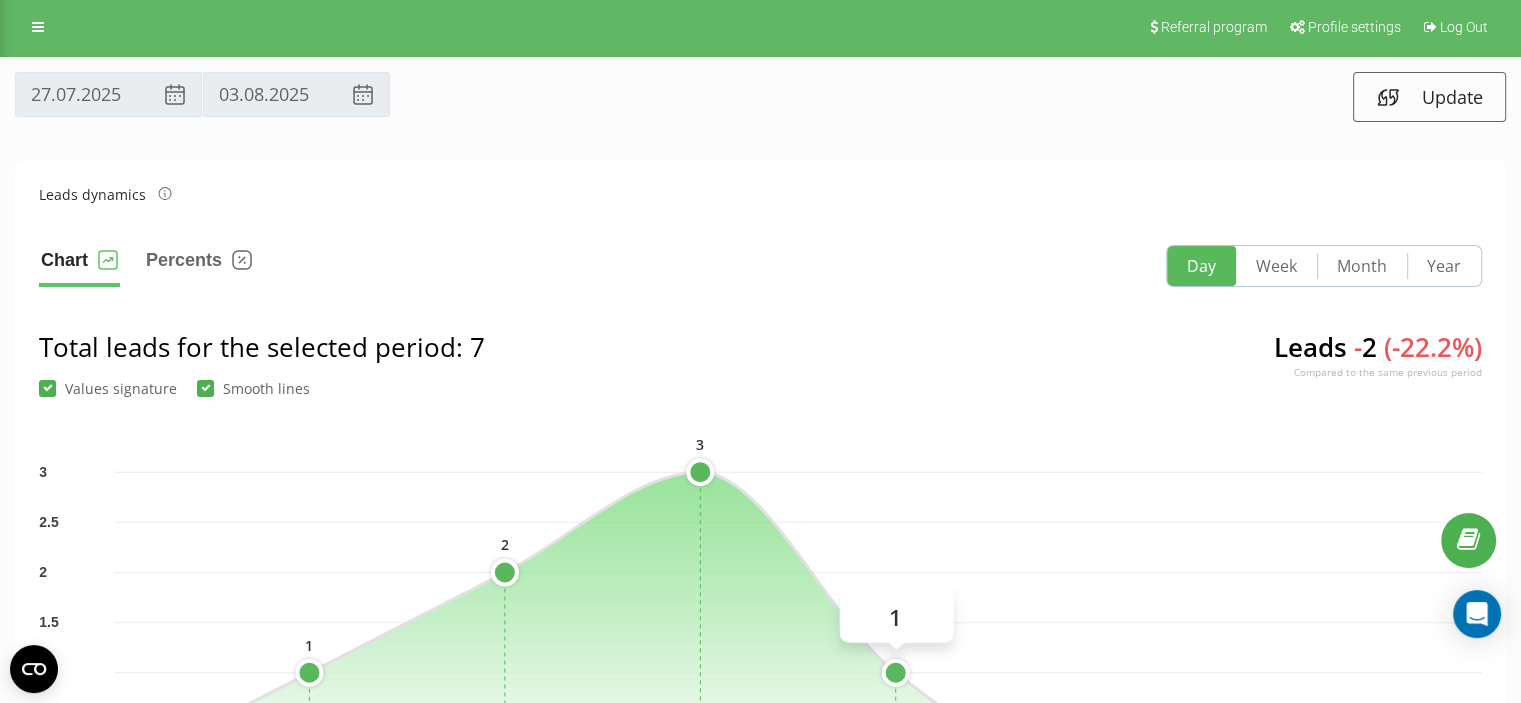 scroll, scrollTop: 0, scrollLeft: 0, axis: both 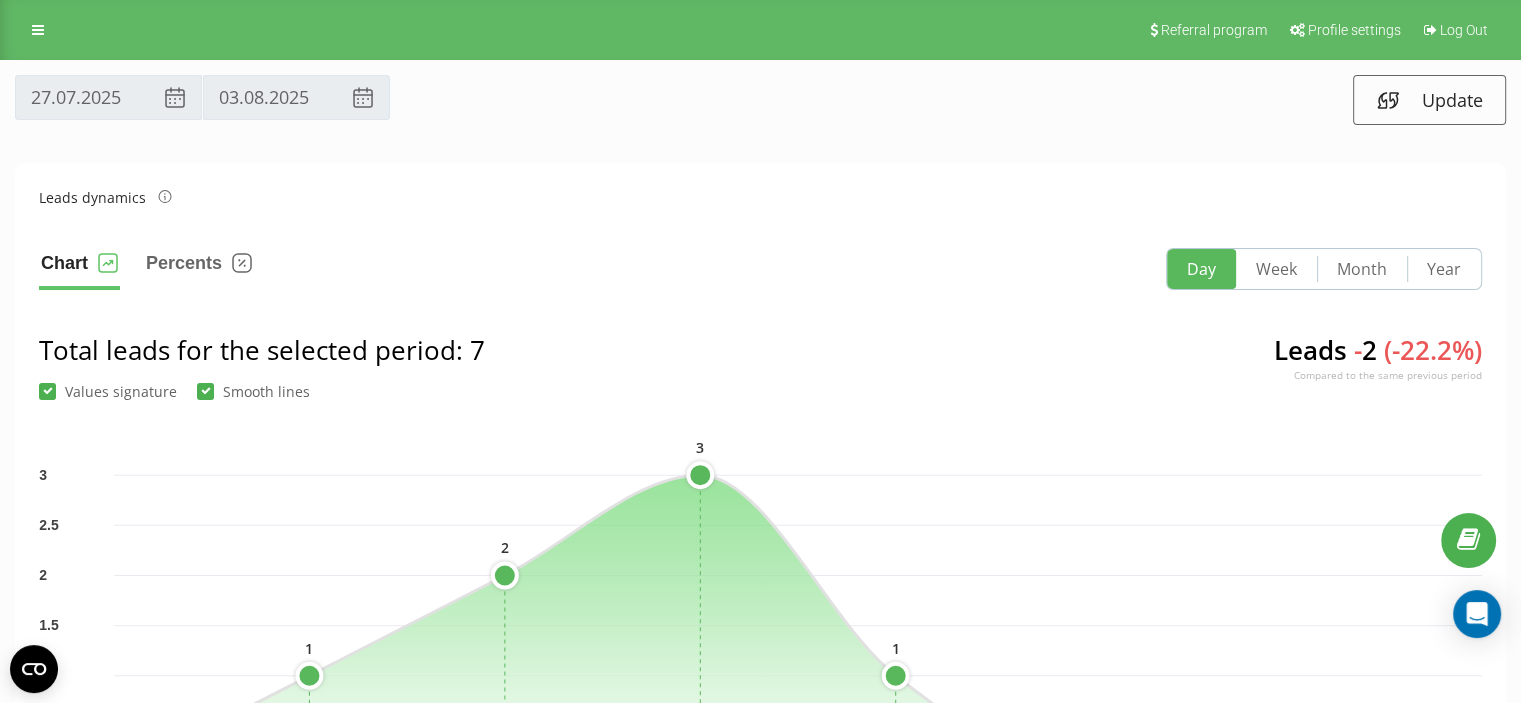 click on "[DATE] [DATE]   Update" at bounding box center [760, 100] 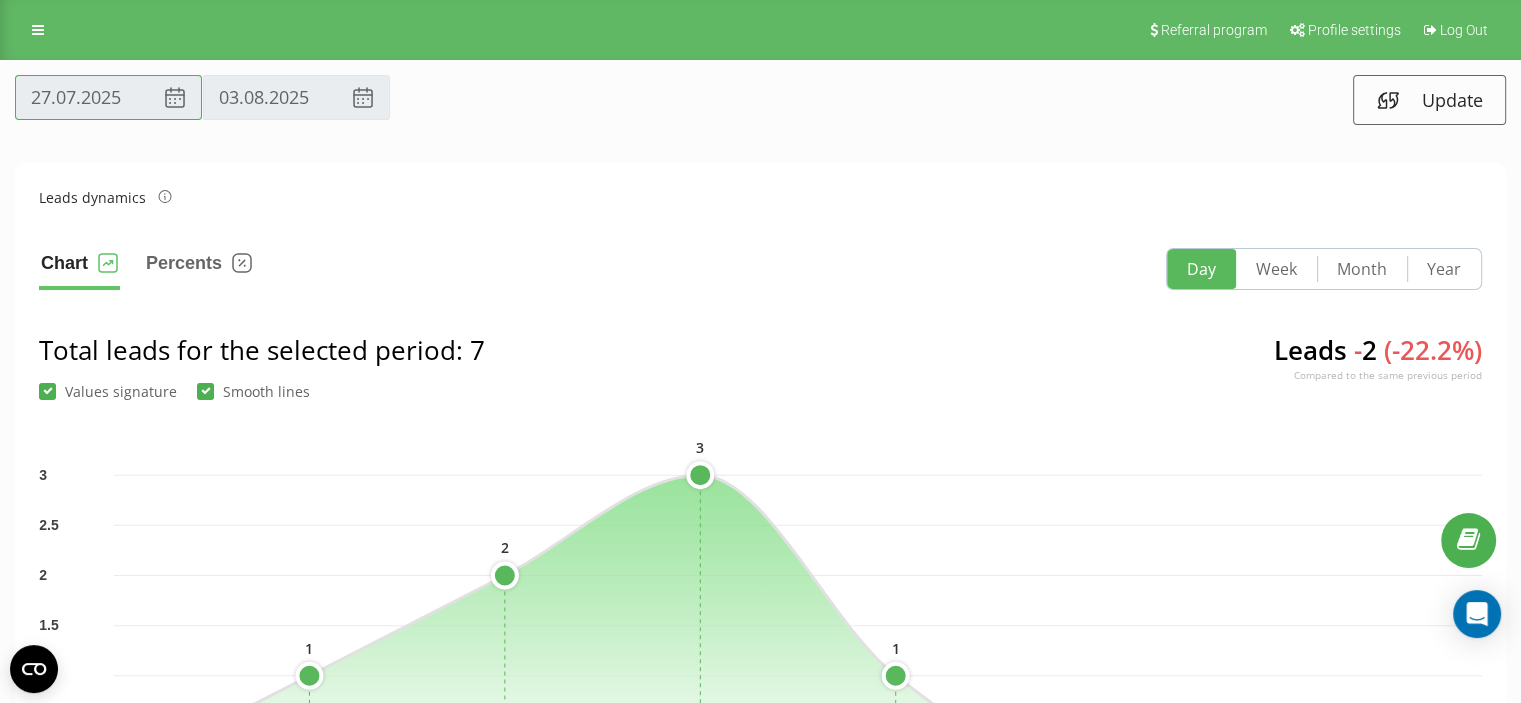 click on "27.07.2025" at bounding box center (108, 97) 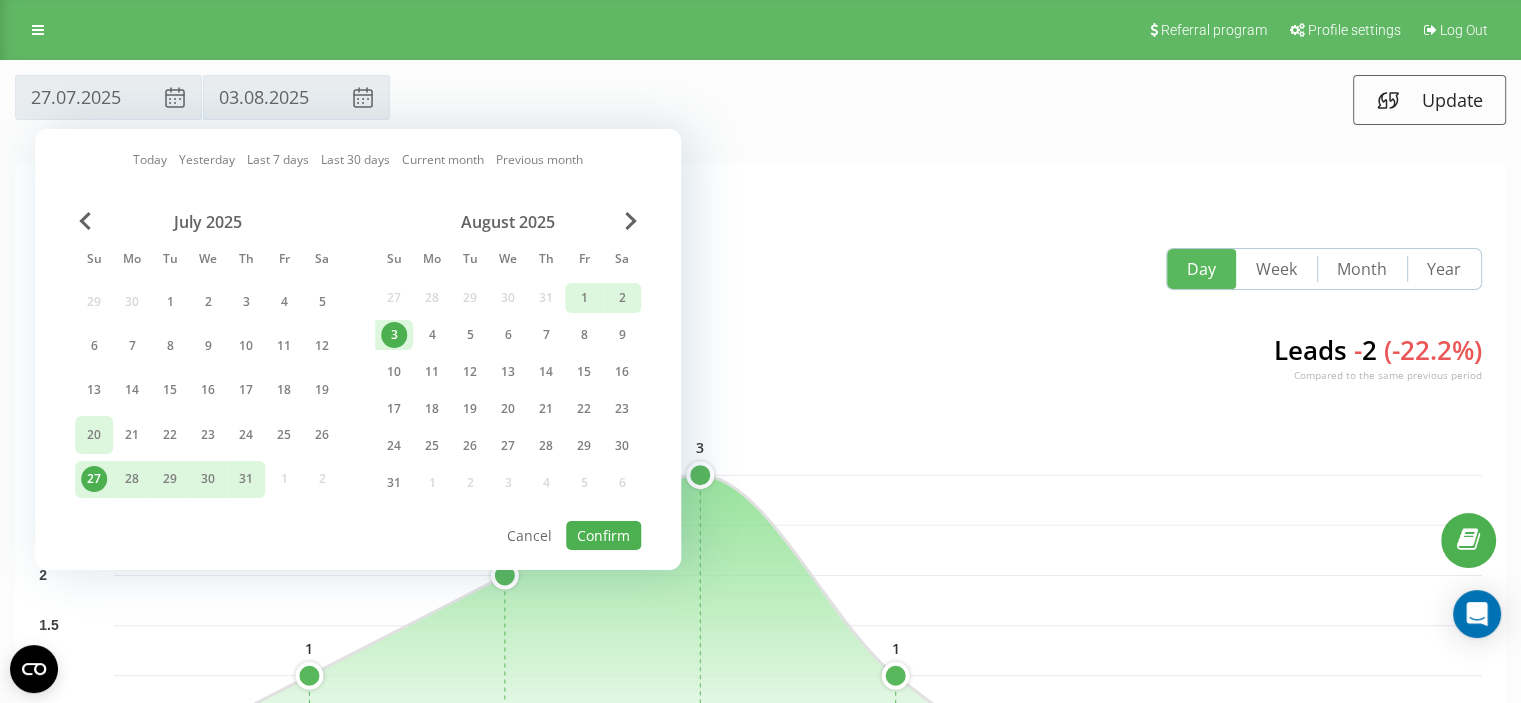 click on "20" at bounding box center [94, 435] 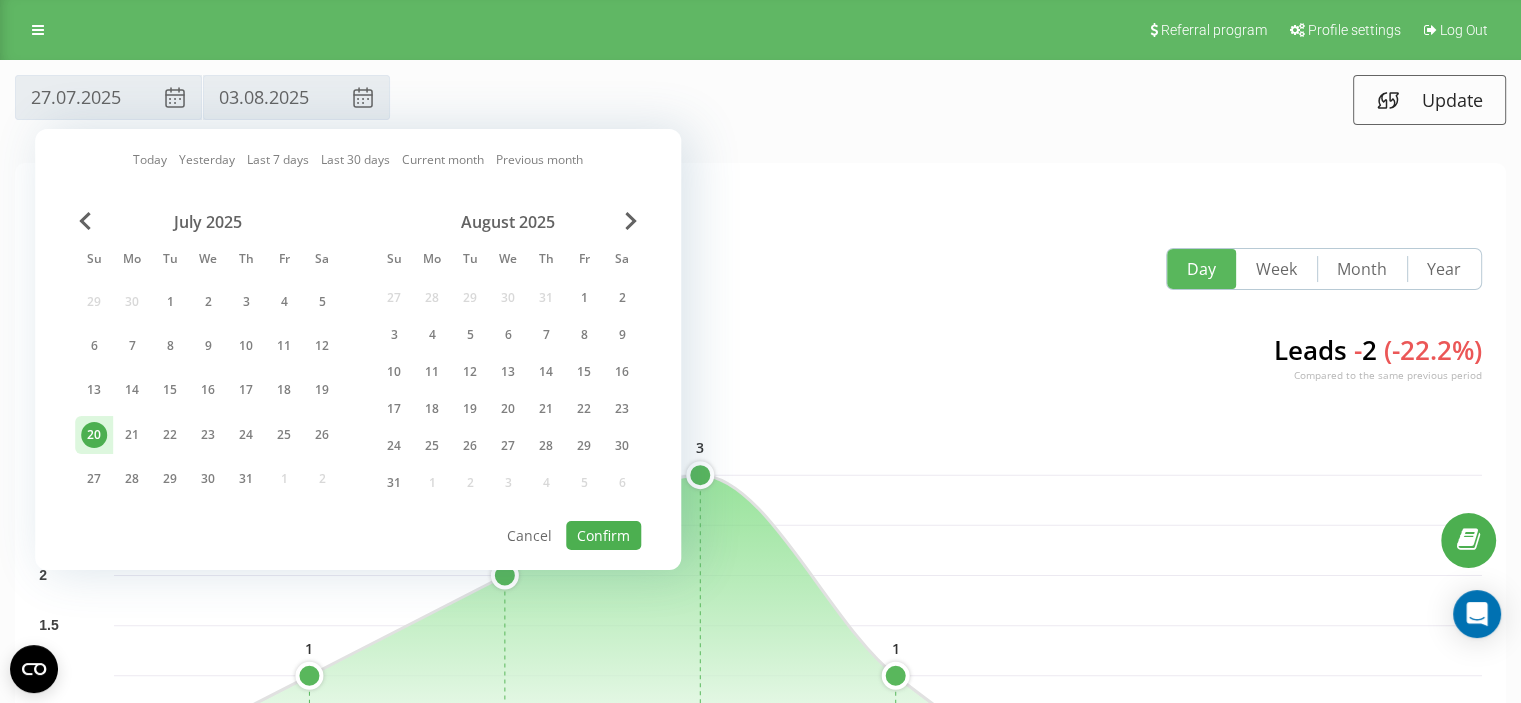 click on "July 2025 Su Mo Tu We Th Fr Sa 29 30 1 2 3 4 5 6 7 8 9 10 11 12 13 14 15 16 17 18 19 20 21 22 23 24 25 26 27 28 29 30 31 1 2 August 2025 Su Mo Tu We Th Fr Sa 27 28 29 30 31 1 2 3 4 5 6 7 8 9 10 11 12 13 14 15 16 17 18 19 20 21 22 23 24 25 26 27 28 29 30 31 1 2 3 4 5 6" at bounding box center (358, 358) 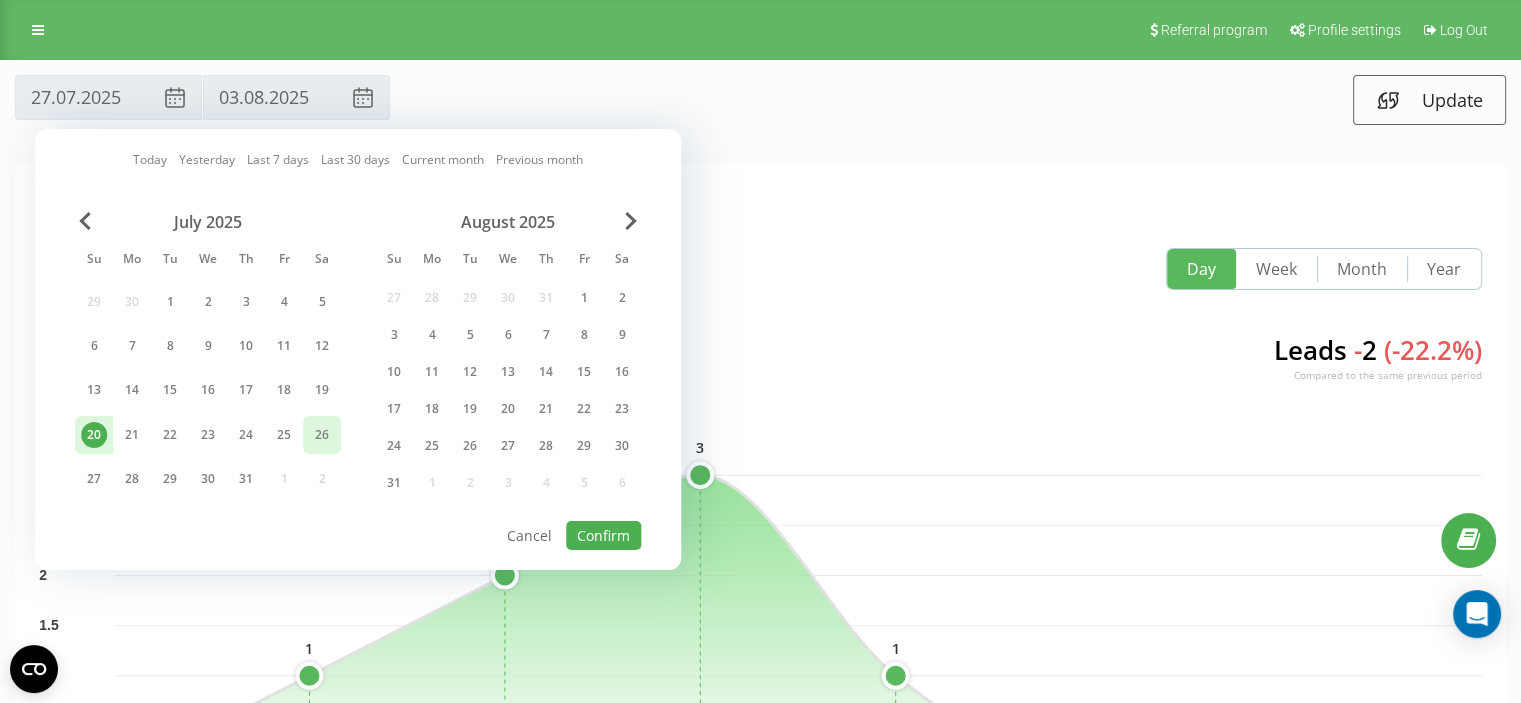 click on "26" at bounding box center [322, 435] 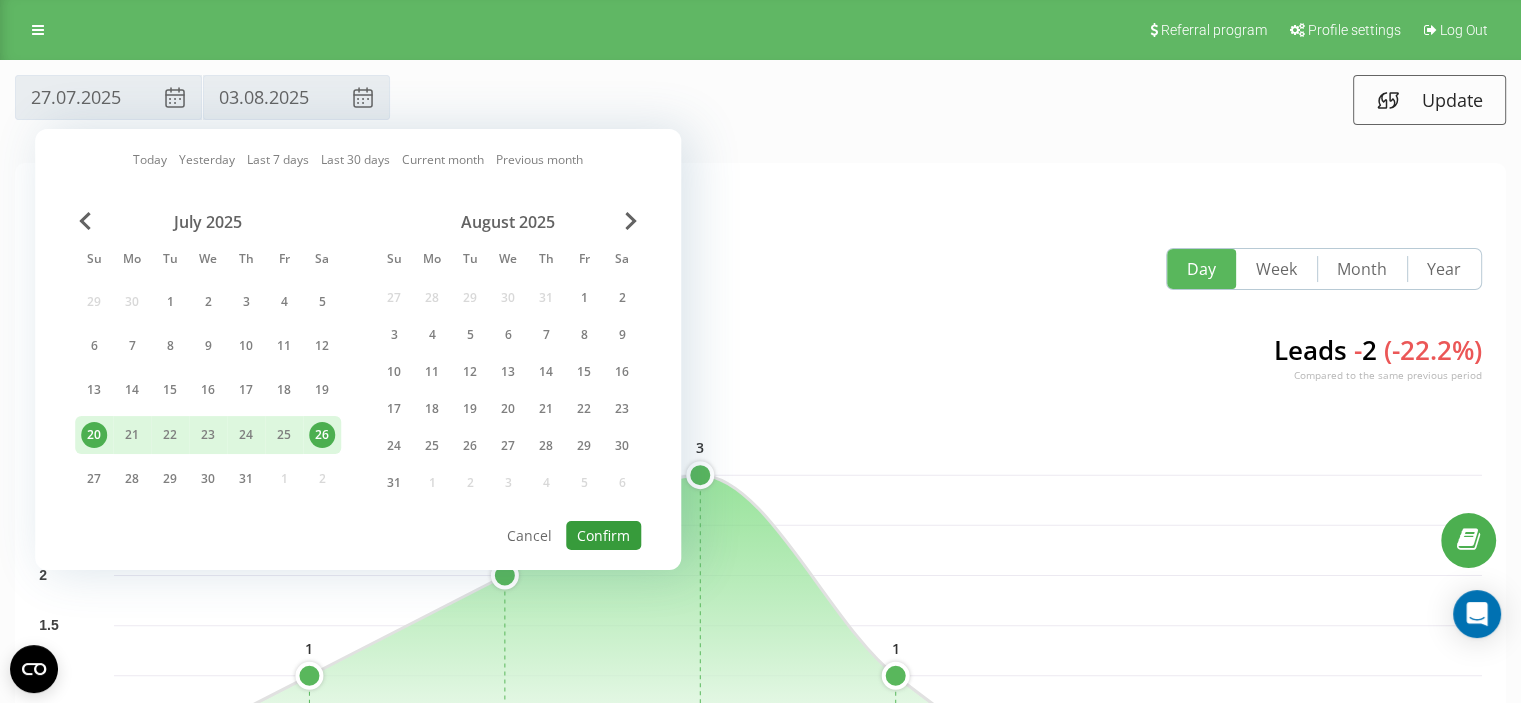 click on "Confirm" at bounding box center [603, 535] 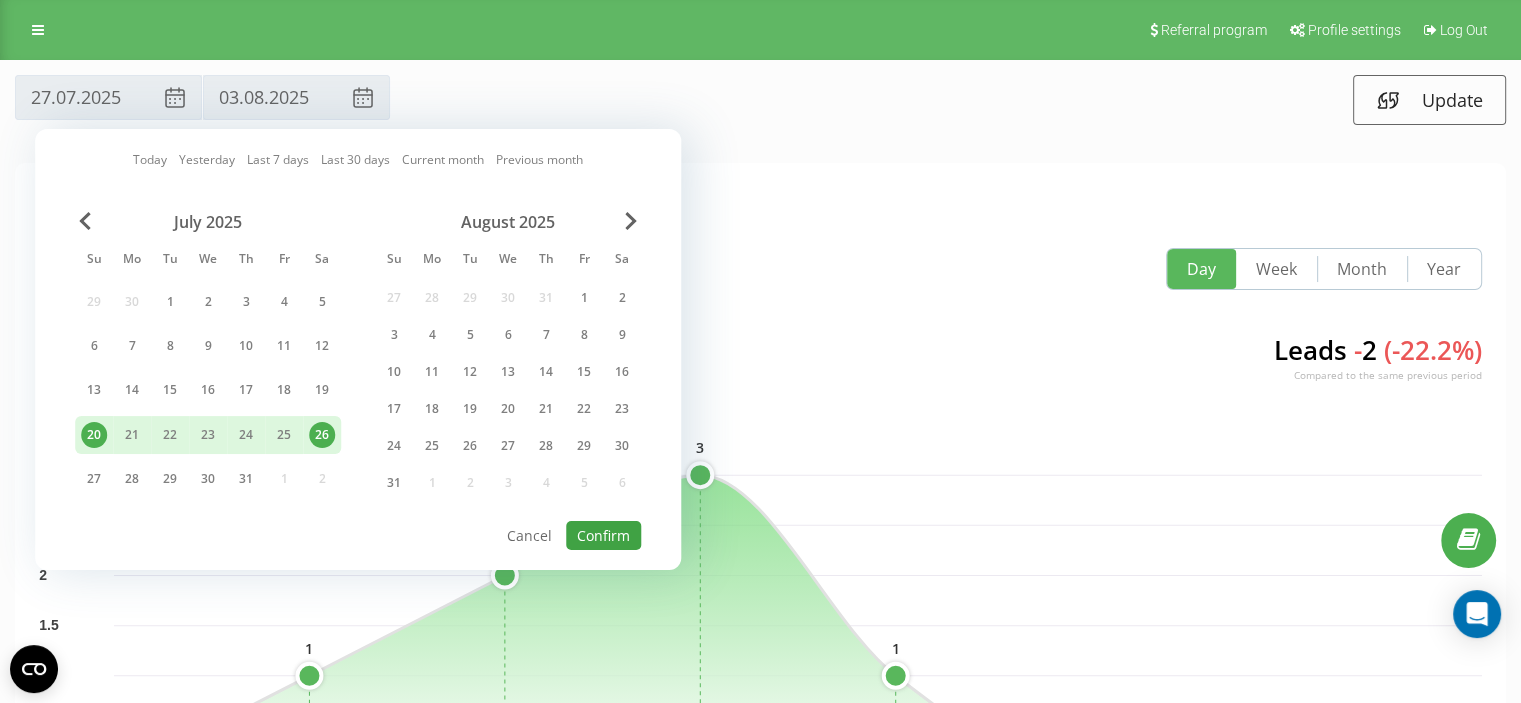 type on "20.07.2025" 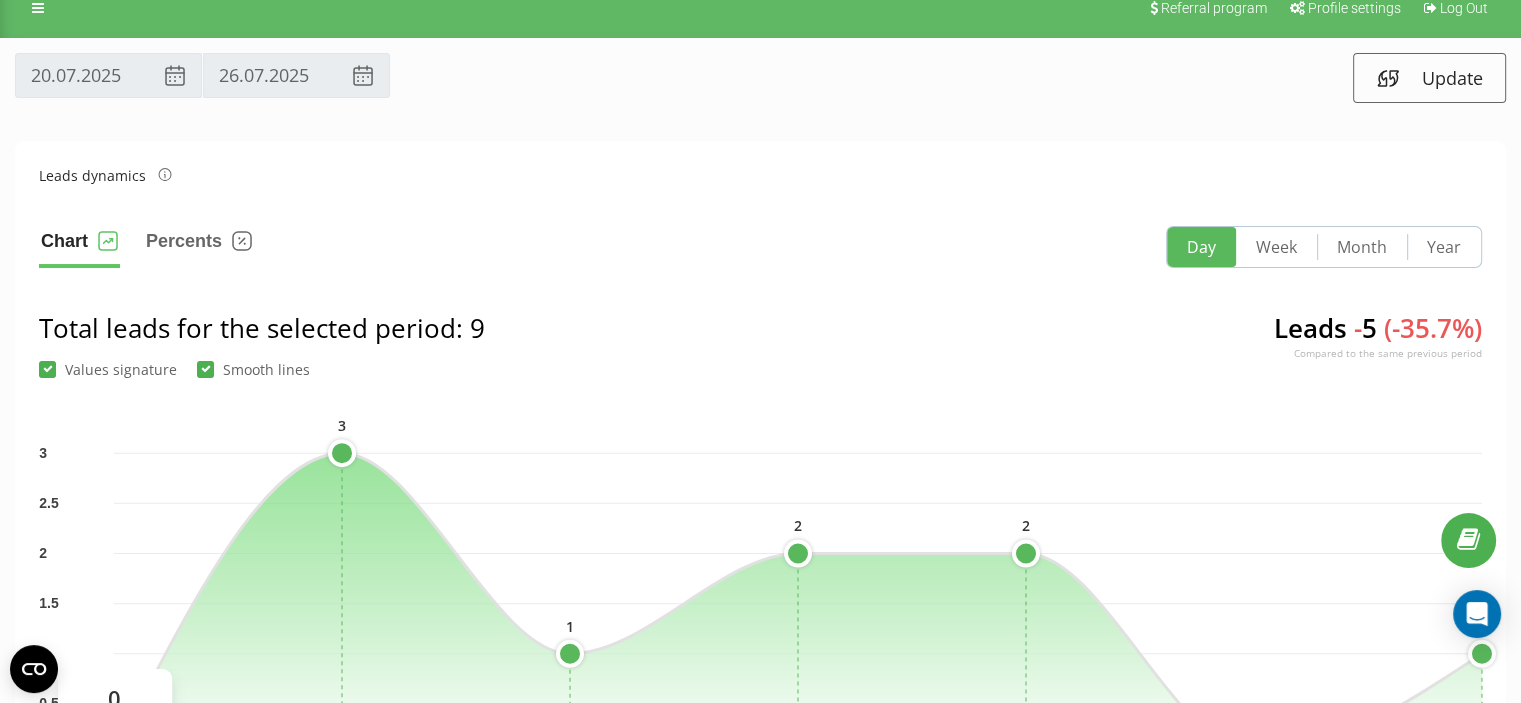 scroll, scrollTop: 0, scrollLeft: 0, axis: both 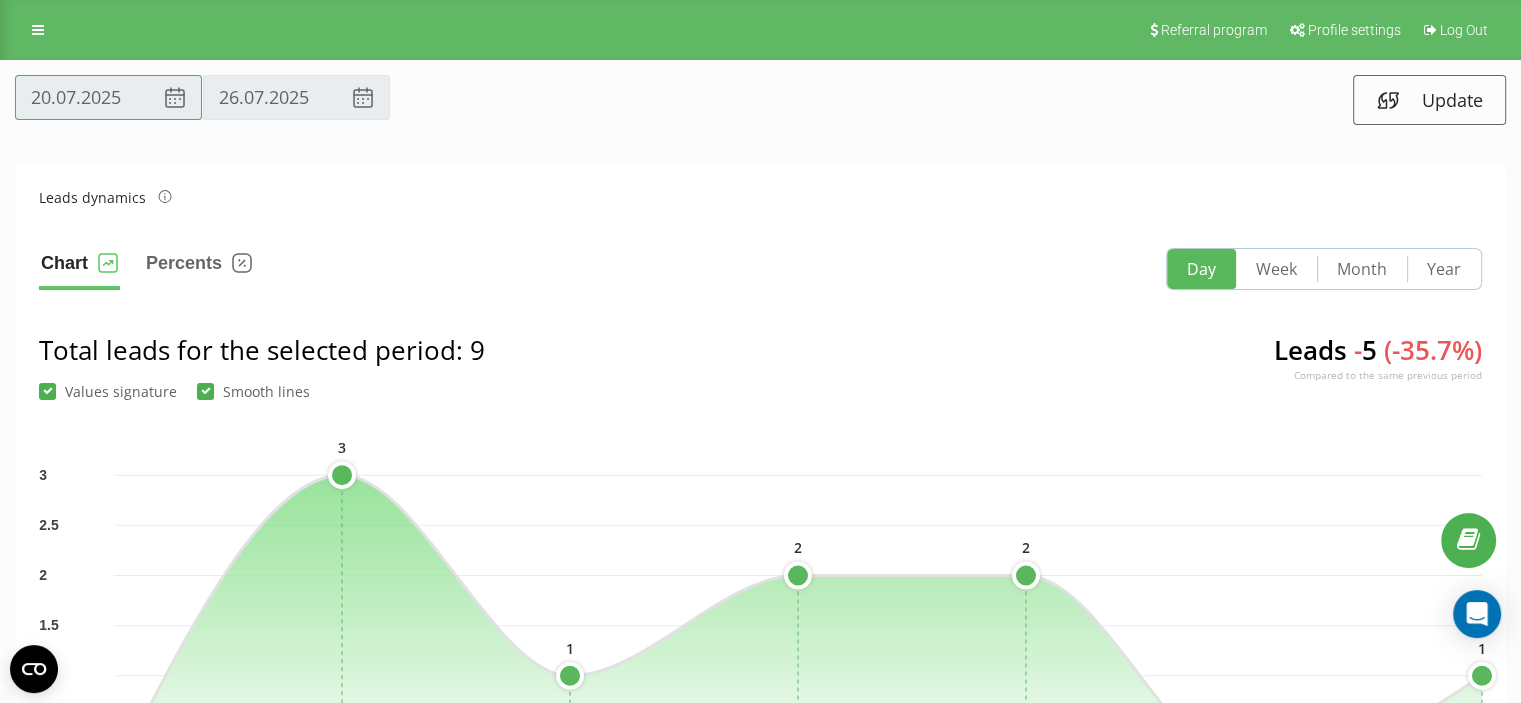 click on "20.07.2025" at bounding box center (108, 97) 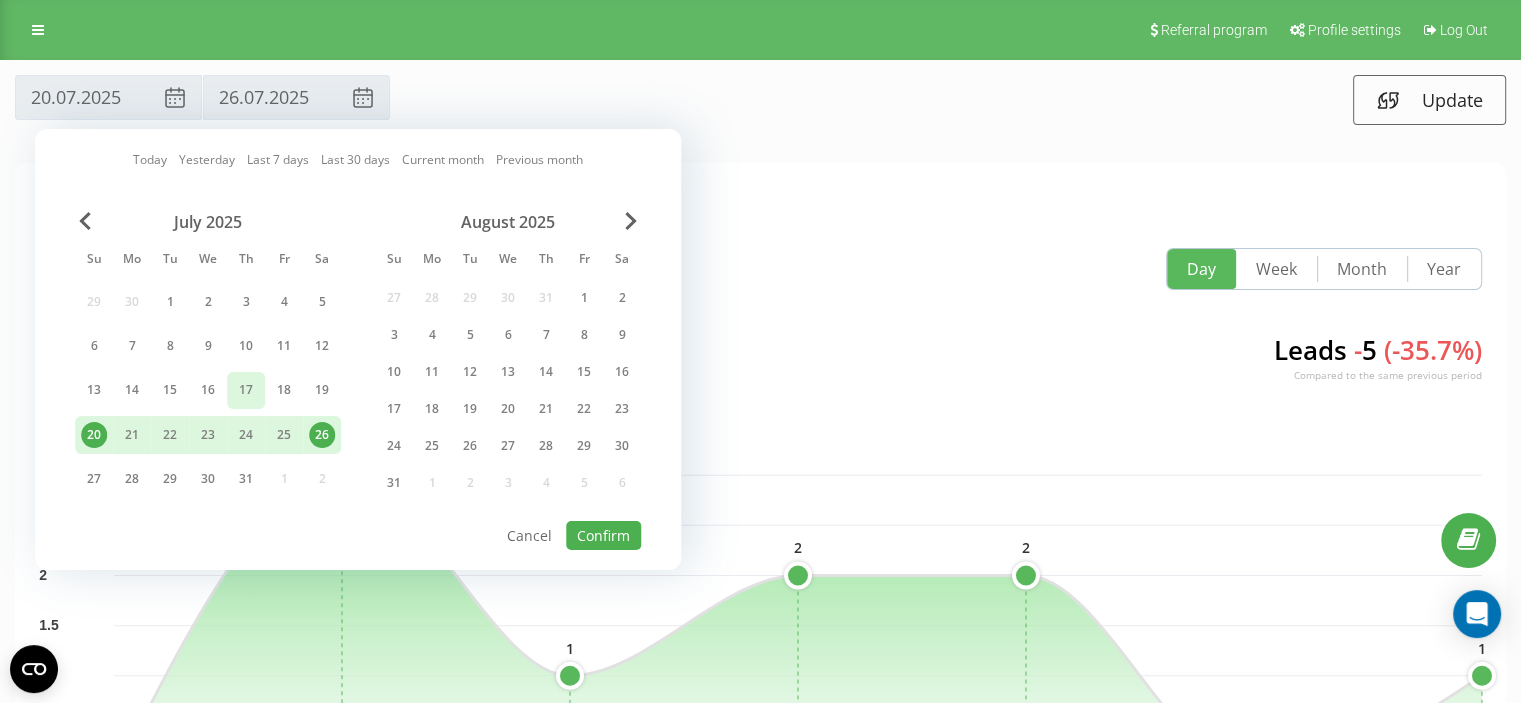 drag, startPoint x: 91, startPoint y: 389, endPoint x: 260, endPoint y: 389, distance: 169 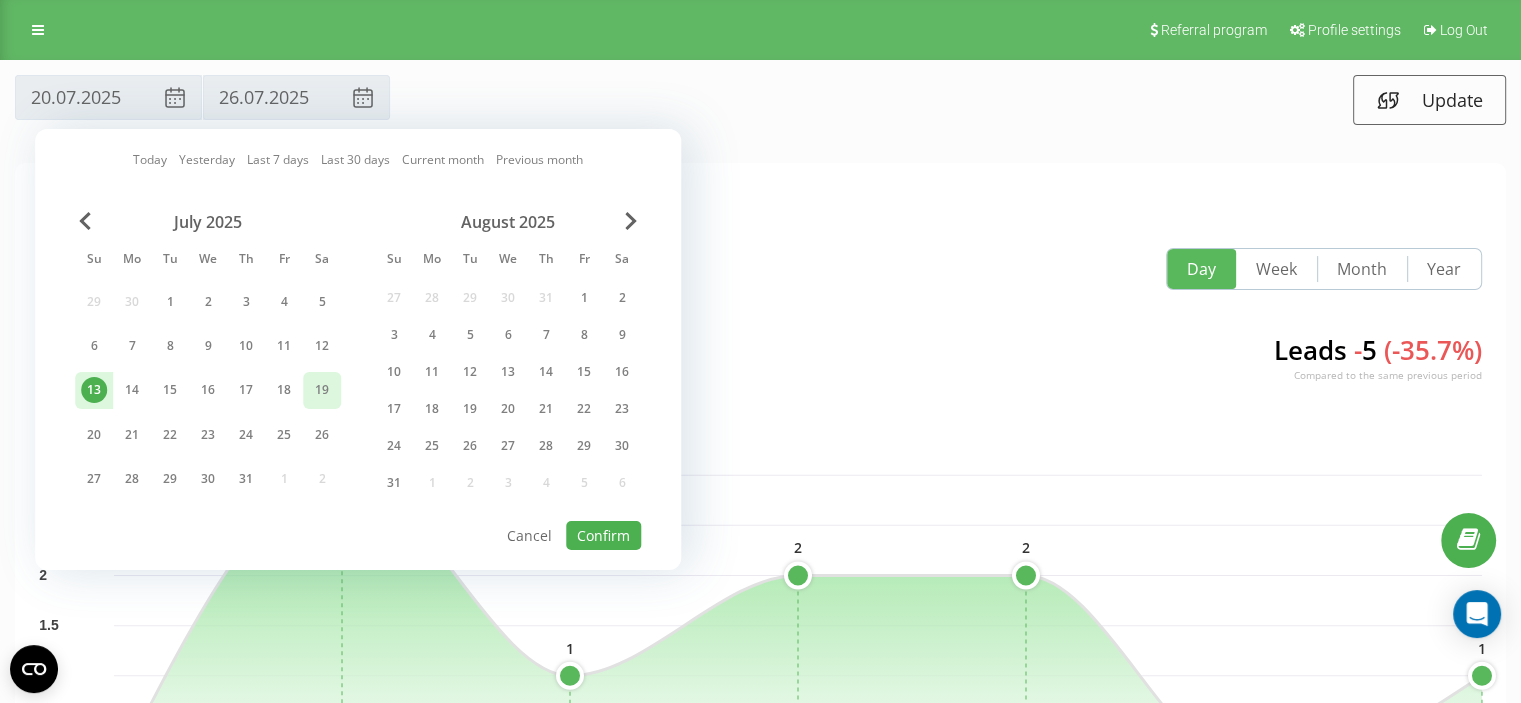 click on "19" at bounding box center [322, 390] 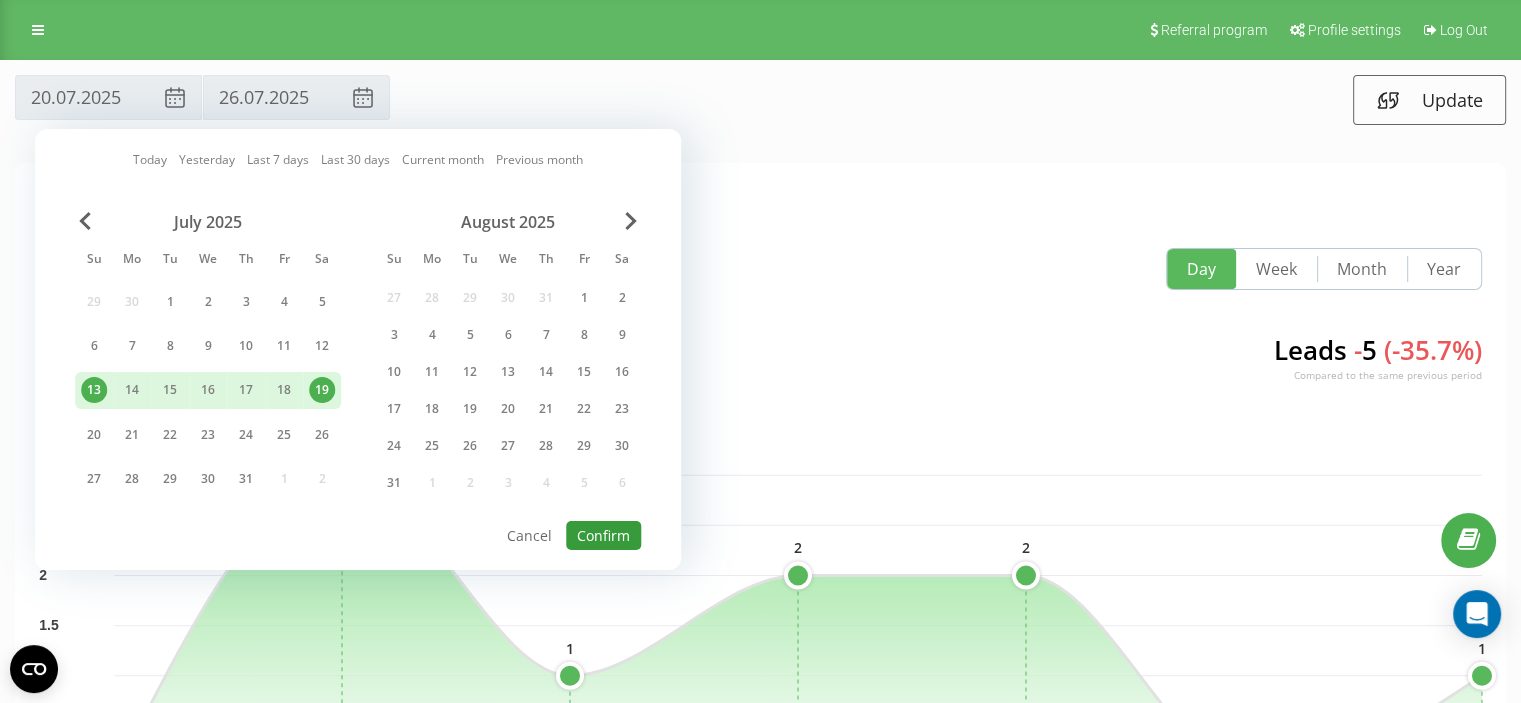 click on "Confirm" at bounding box center (603, 535) 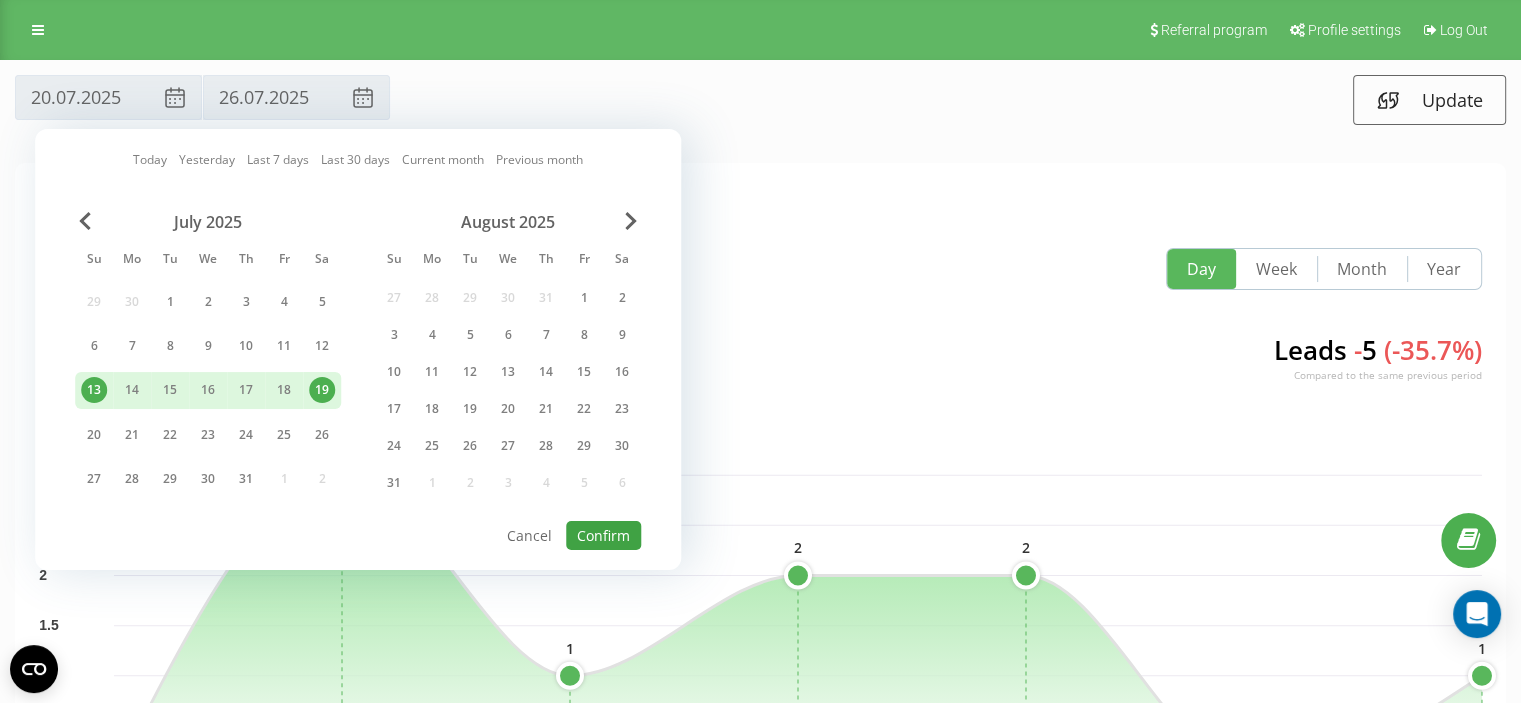 type on "13.07.2025" 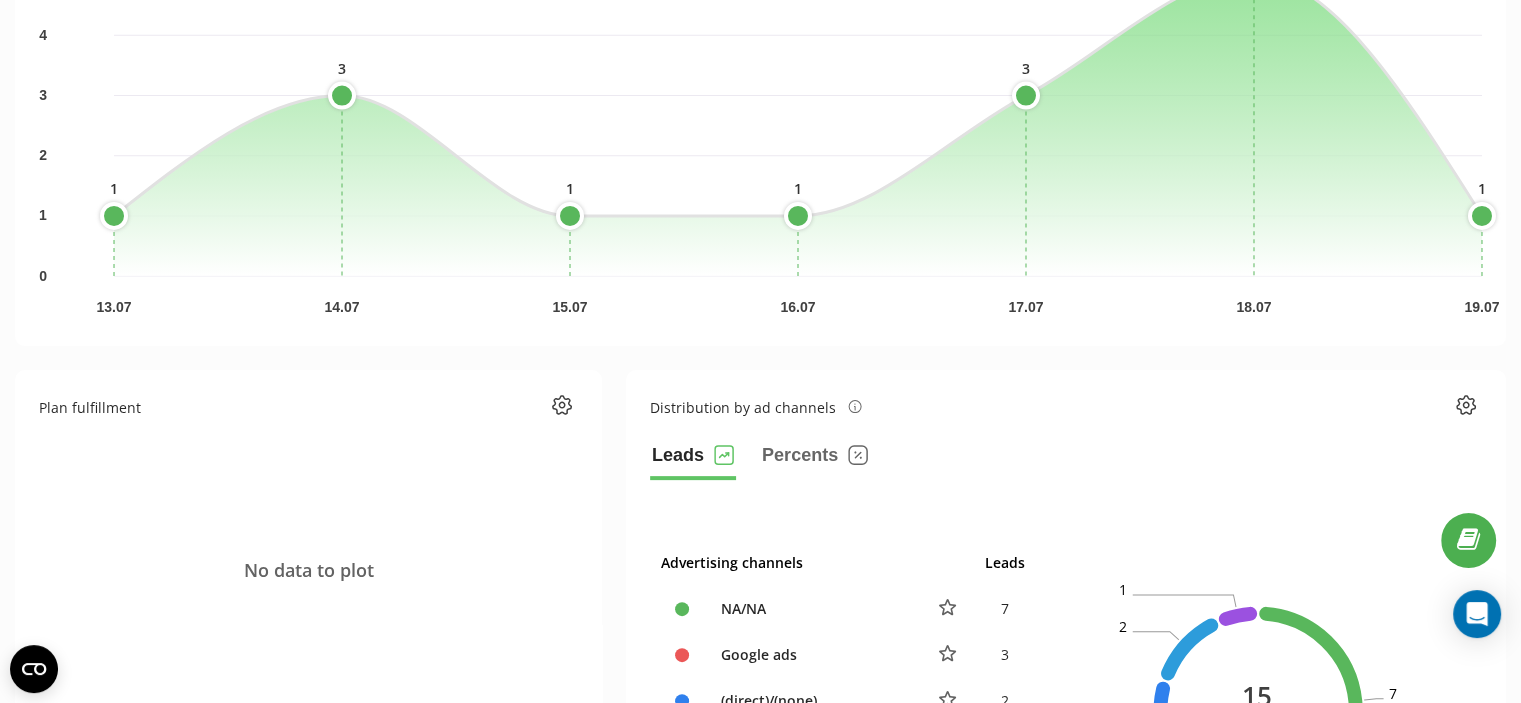 scroll, scrollTop: 200, scrollLeft: 0, axis: vertical 